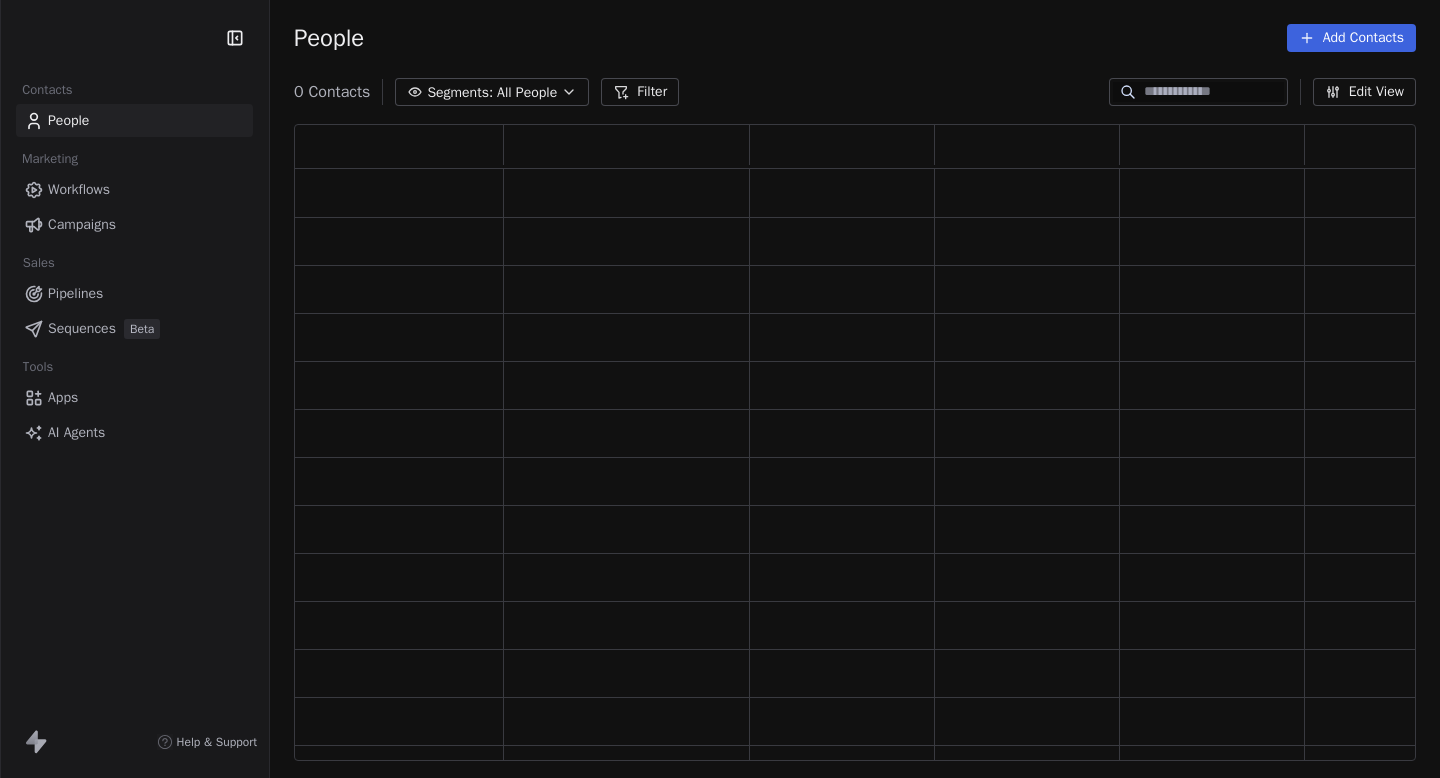 scroll, scrollTop: 0, scrollLeft: 0, axis: both 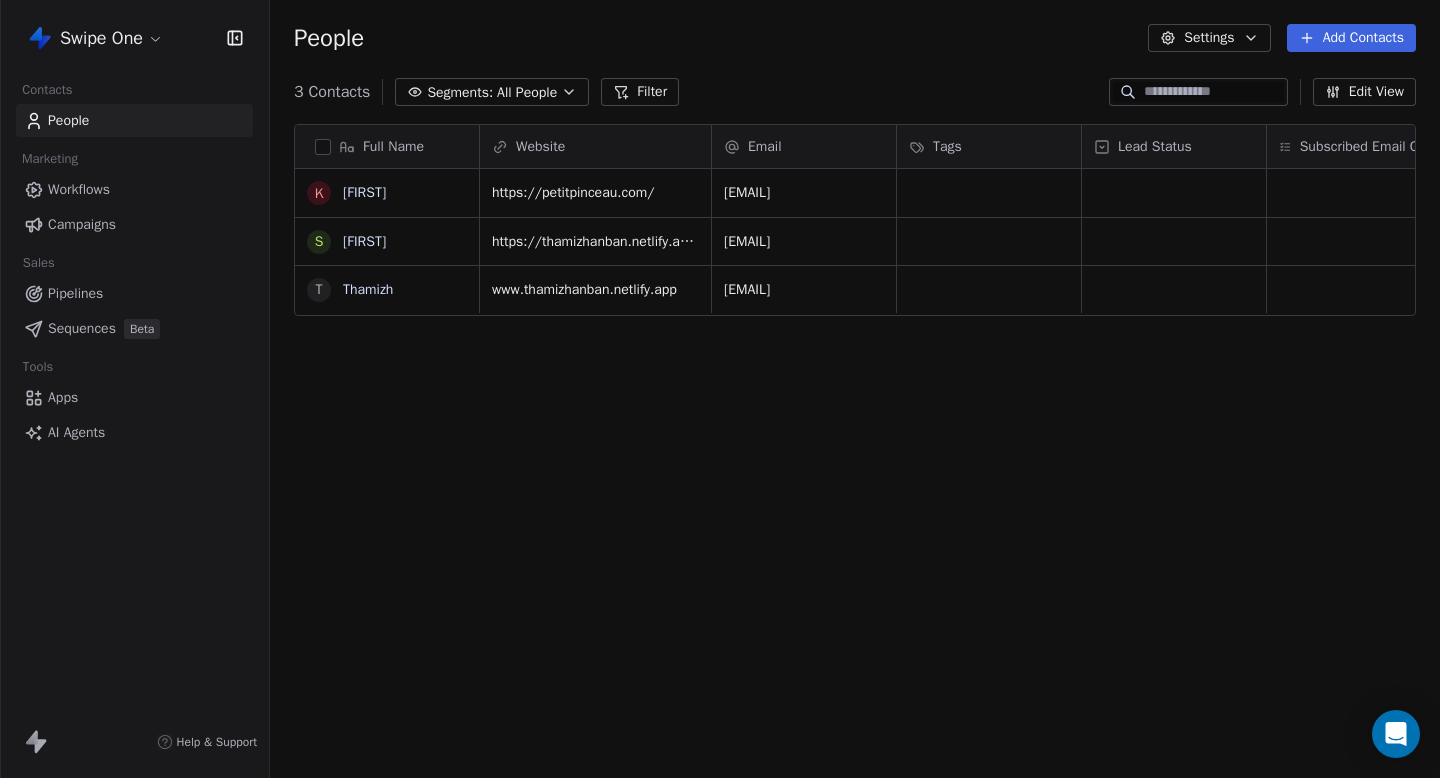 click on "AI Agents" at bounding box center [76, 432] 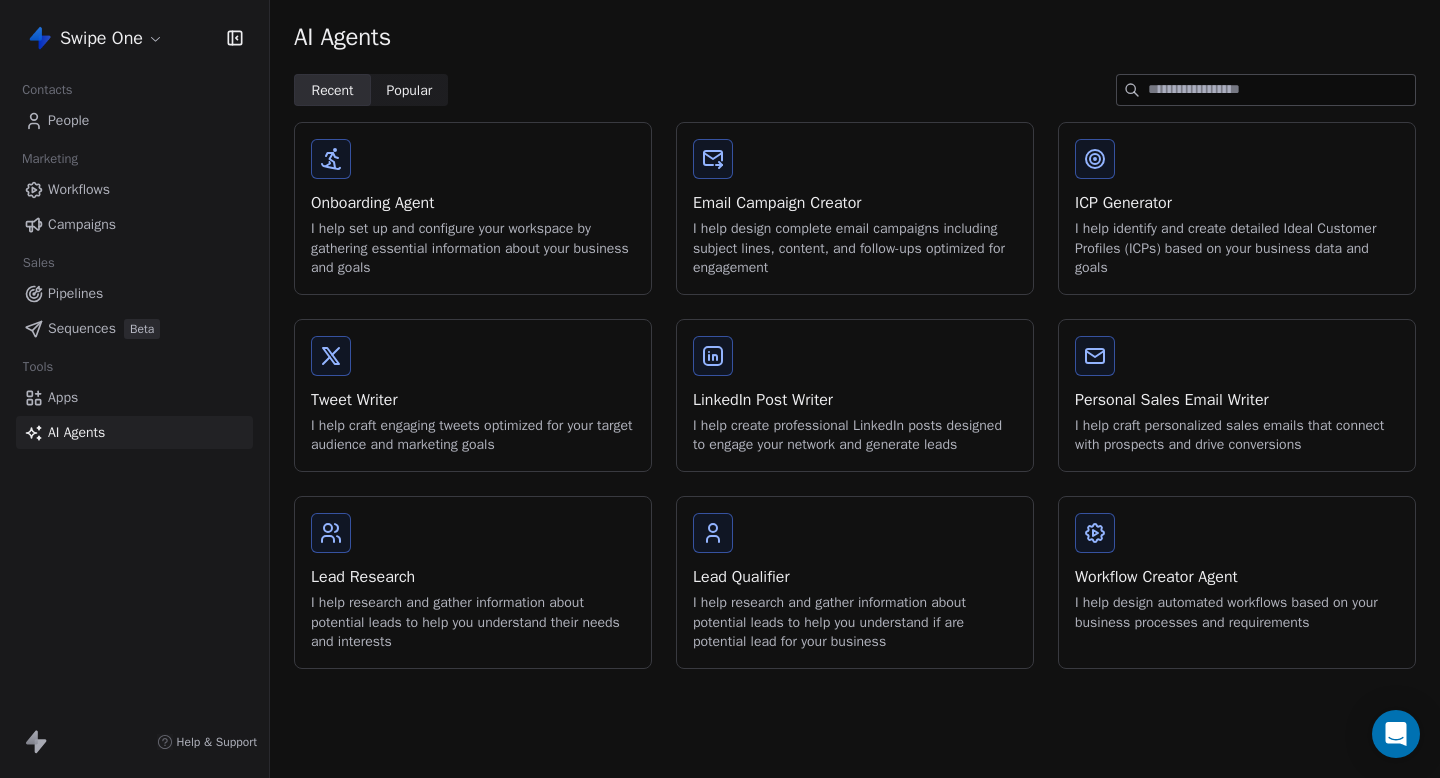 click on "I help set up and configure your workspace by gathering essential information about your business and goals" at bounding box center [473, 248] 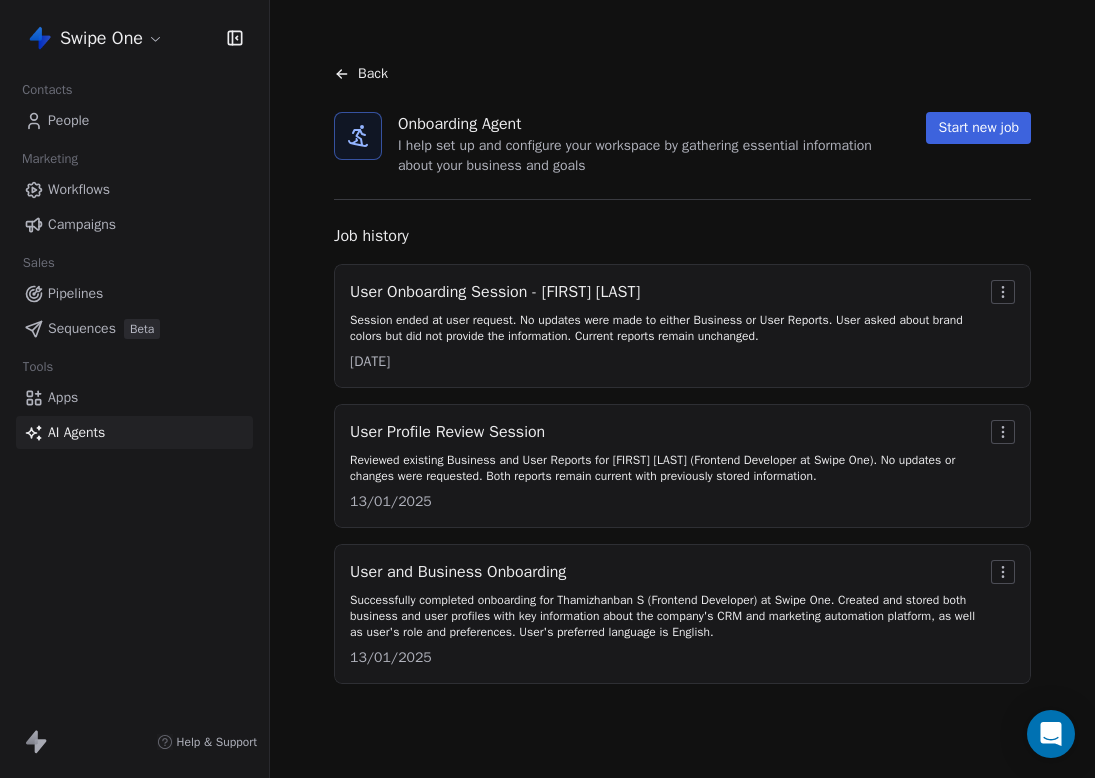 click on "Swipe One Contacts People Marketing Workflows Campaigns Sales Pipelines Sequences Beta Tools Apps AI Agents Help & Support Back Onboarding Agent I help set up and configure your workspace by gathering essential information about your business and goals Start new job Job history User Onboarding Session - Thamizhanban S Session ended at user request. No updates were made to either Business or User Reports. User asked about brand colors but did not provide the information. Current reports remain unchanged. 03/02/2025 User Profile Review Session Reviewed existing Business and User Reports for Thamizhanban S (Frontend Developer at Swipe One). No updates or changes were requested. Both reports remain current with previously stored information. 13/01/2025 User and Business Onboarding 13/01/2025" at bounding box center [547, 389] 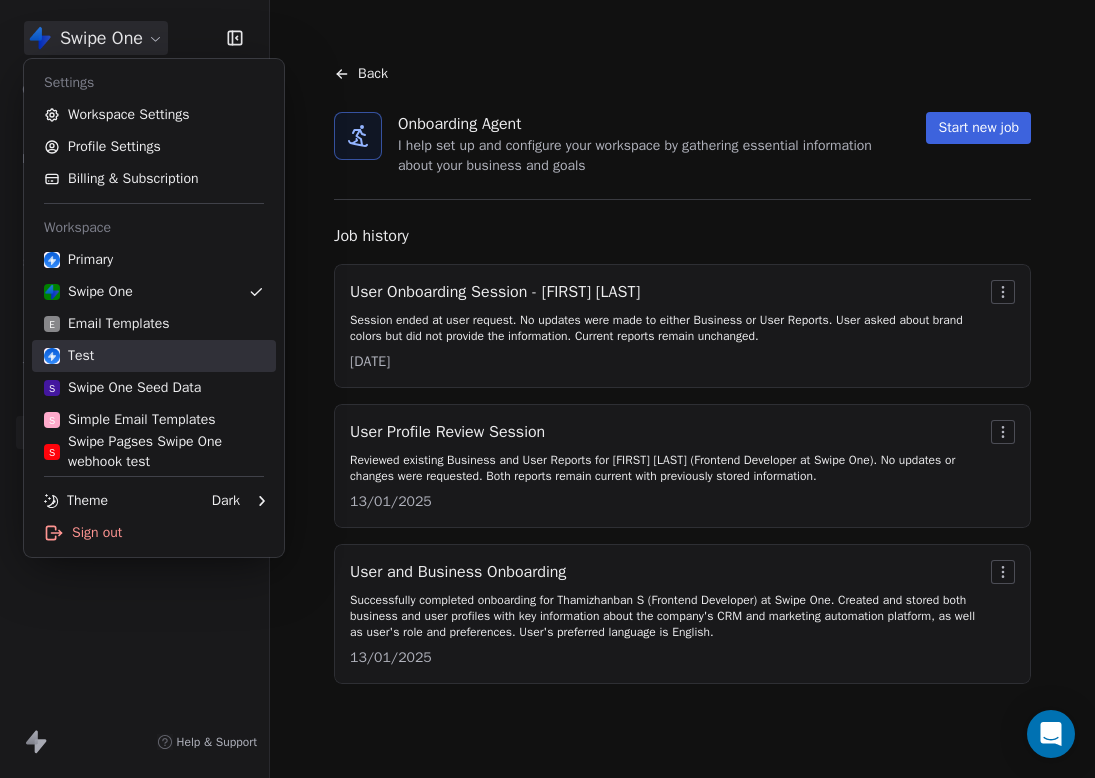 click on "Test" at bounding box center [154, 356] 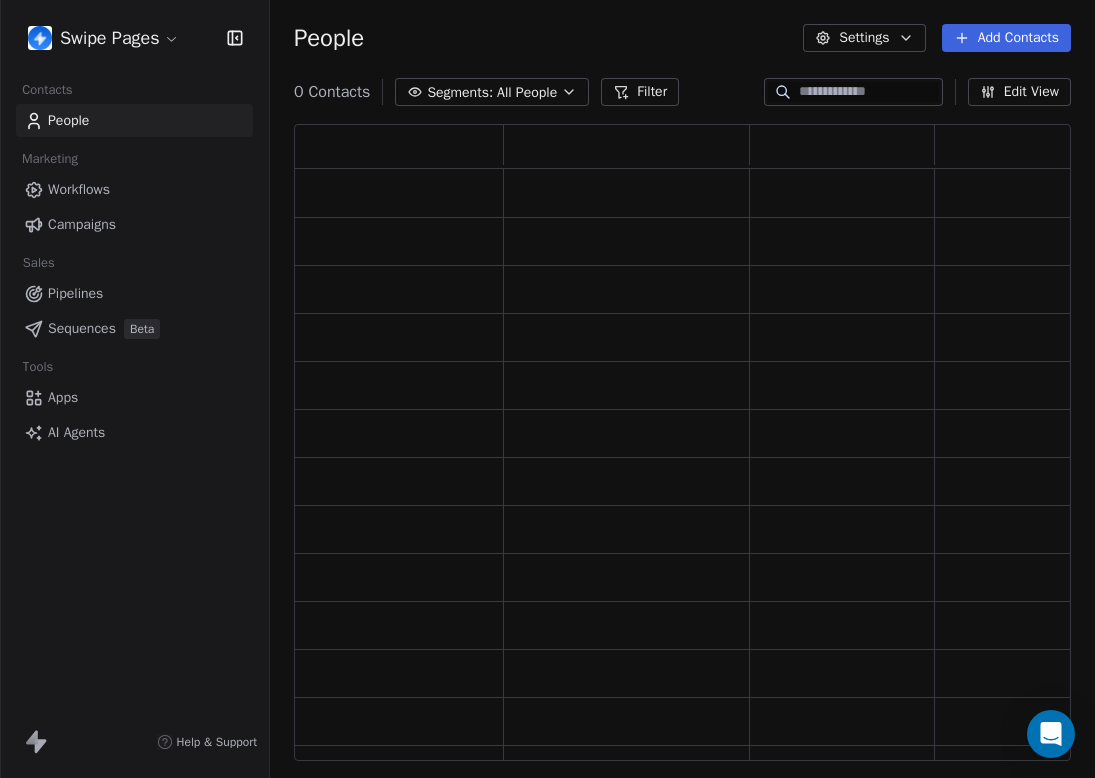 scroll, scrollTop: 1, scrollLeft: 1, axis: both 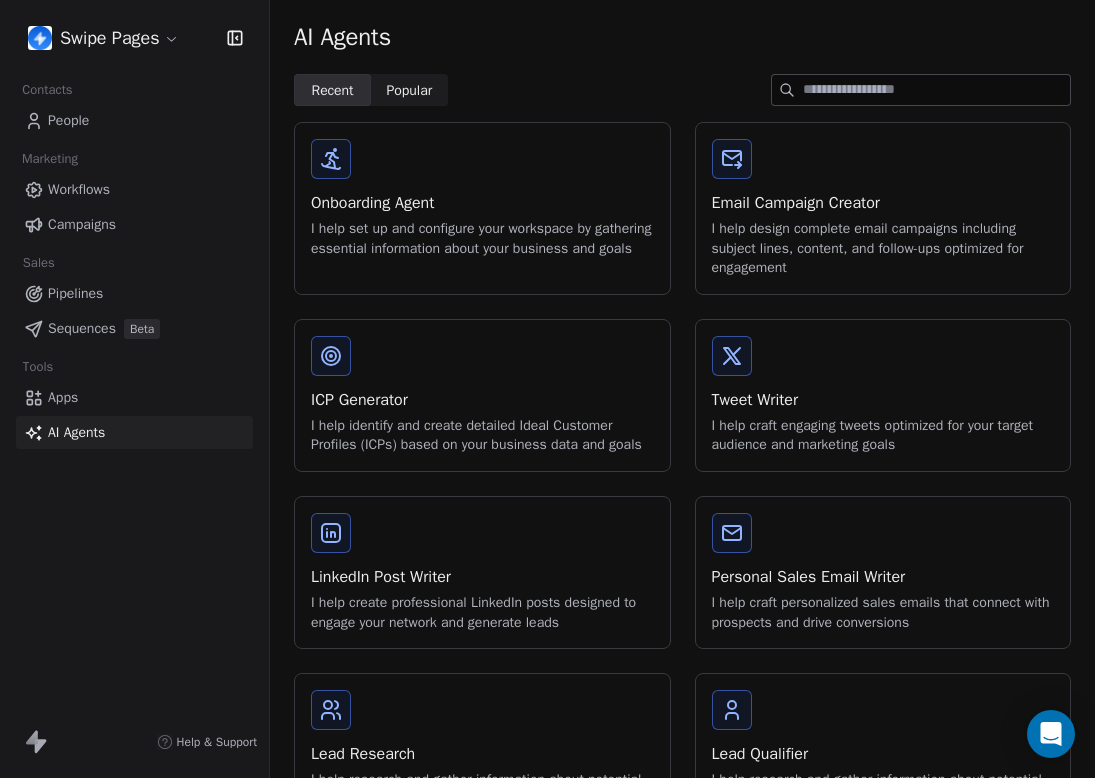 click on "I help set up and configure your workspace by gathering essential information about your business and goals" at bounding box center (482, 238) 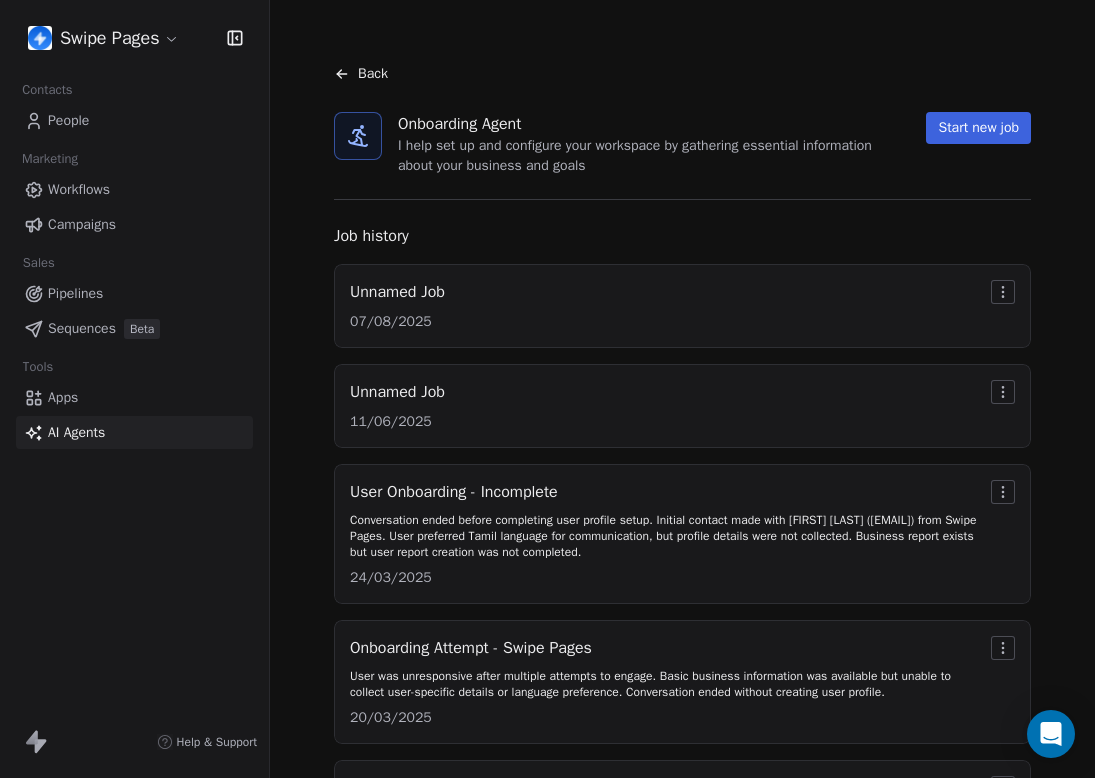 click on "Start new job" at bounding box center (978, 128) 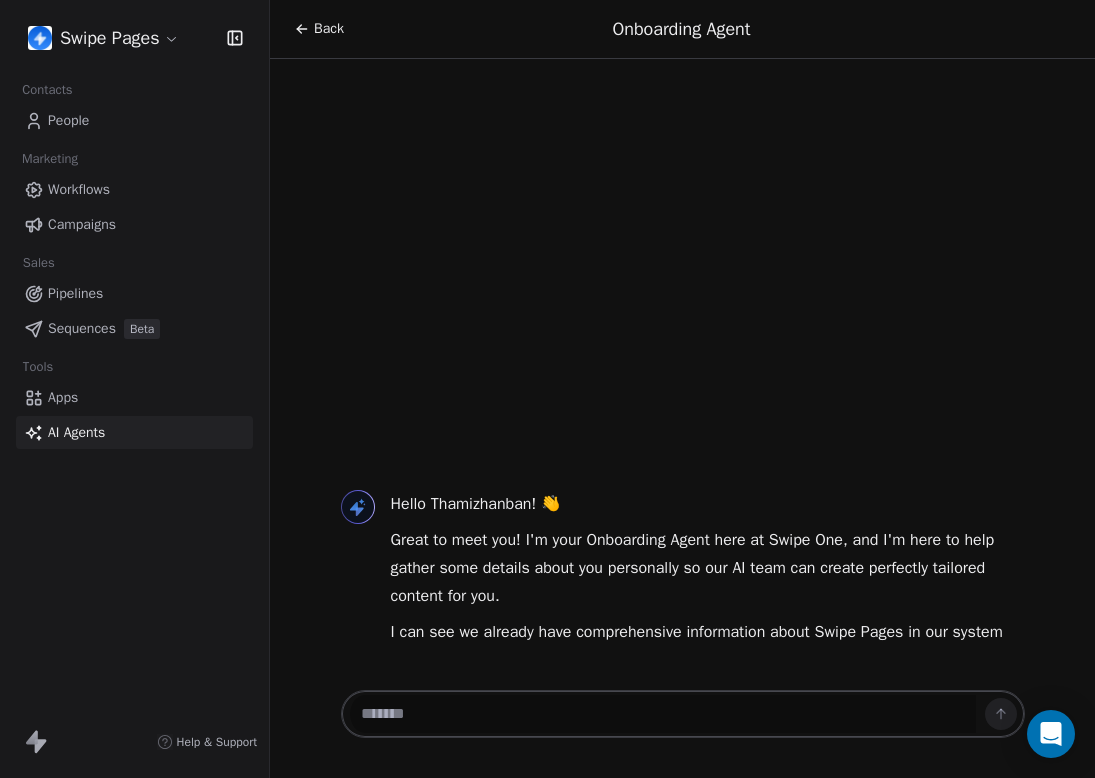 click at bounding box center (663, 714) 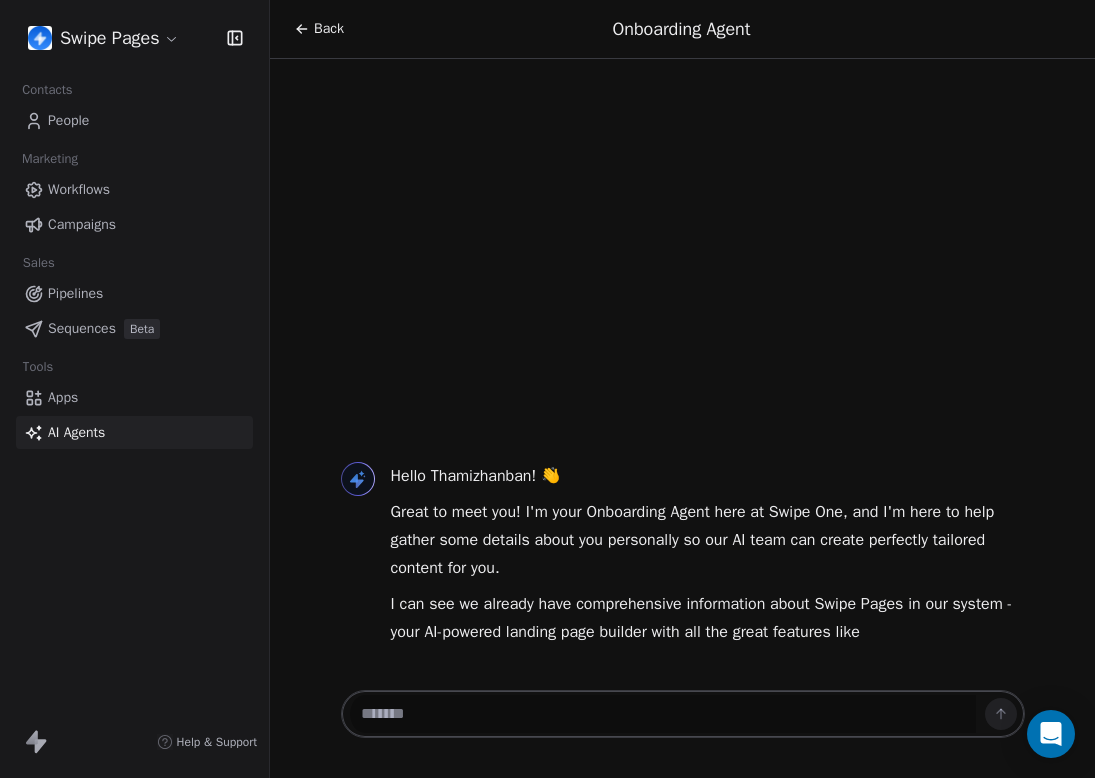 paste on "**********" 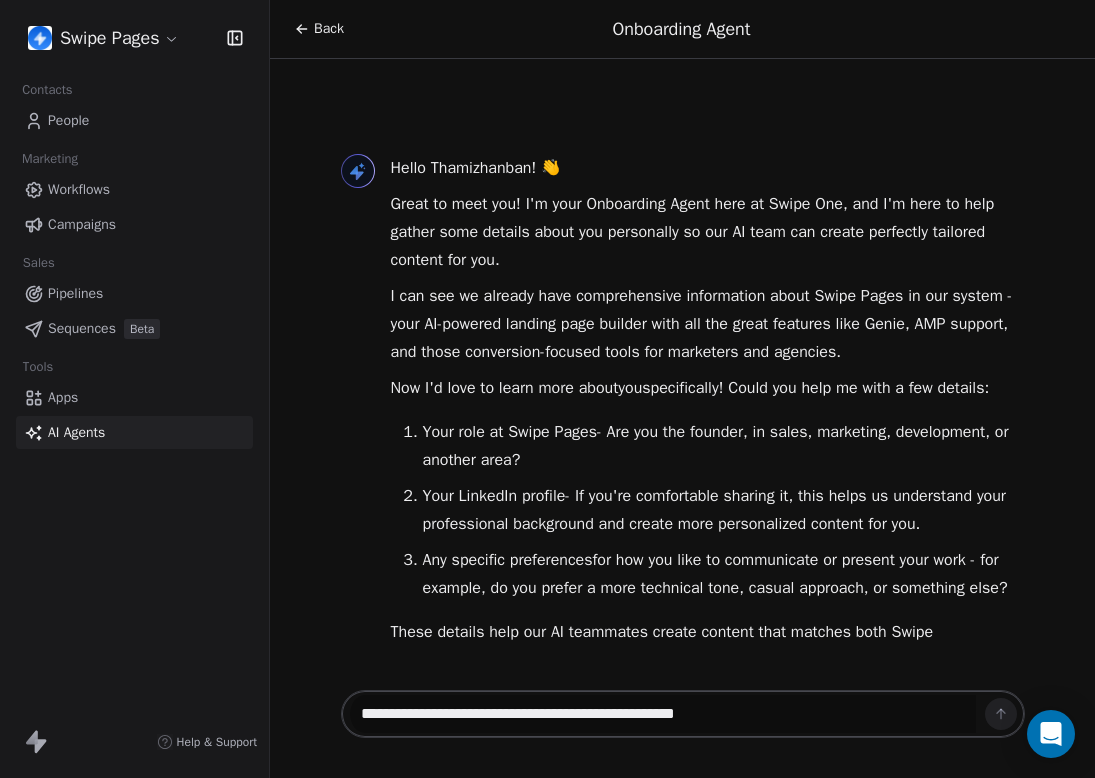 scroll, scrollTop: 1, scrollLeft: 0, axis: vertical 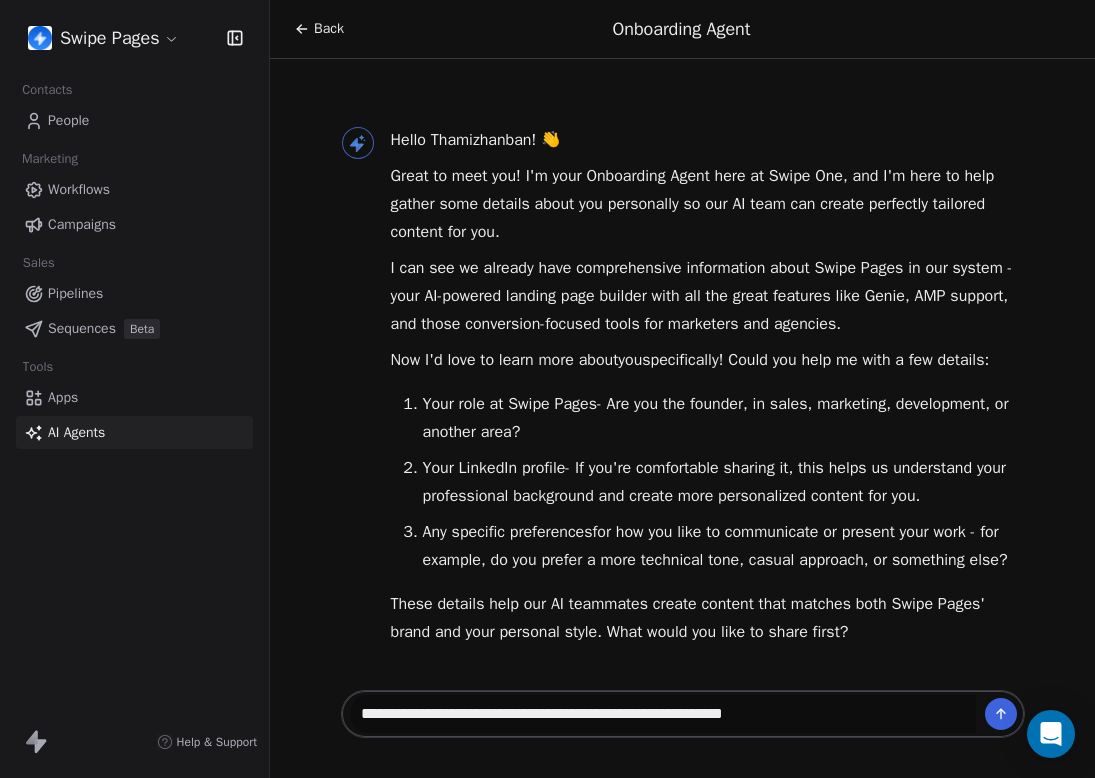 type on "**********" 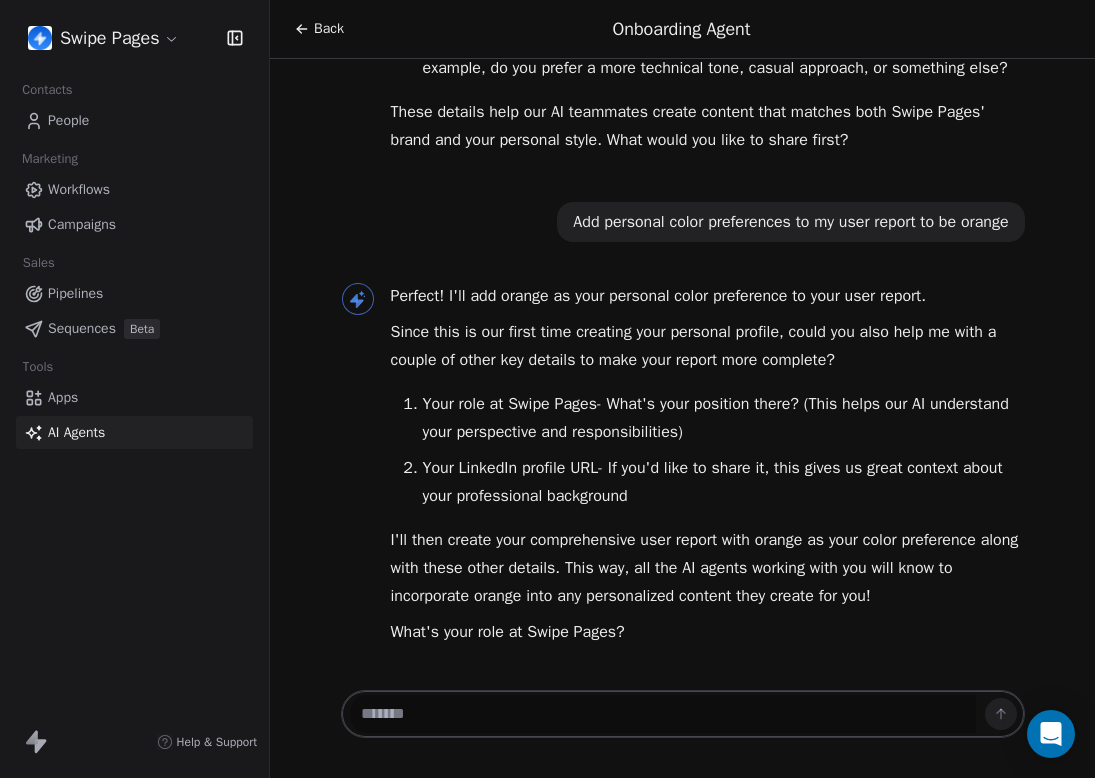 scroll, scrollTop: 493, scrollLeft: 0, axis: vertical 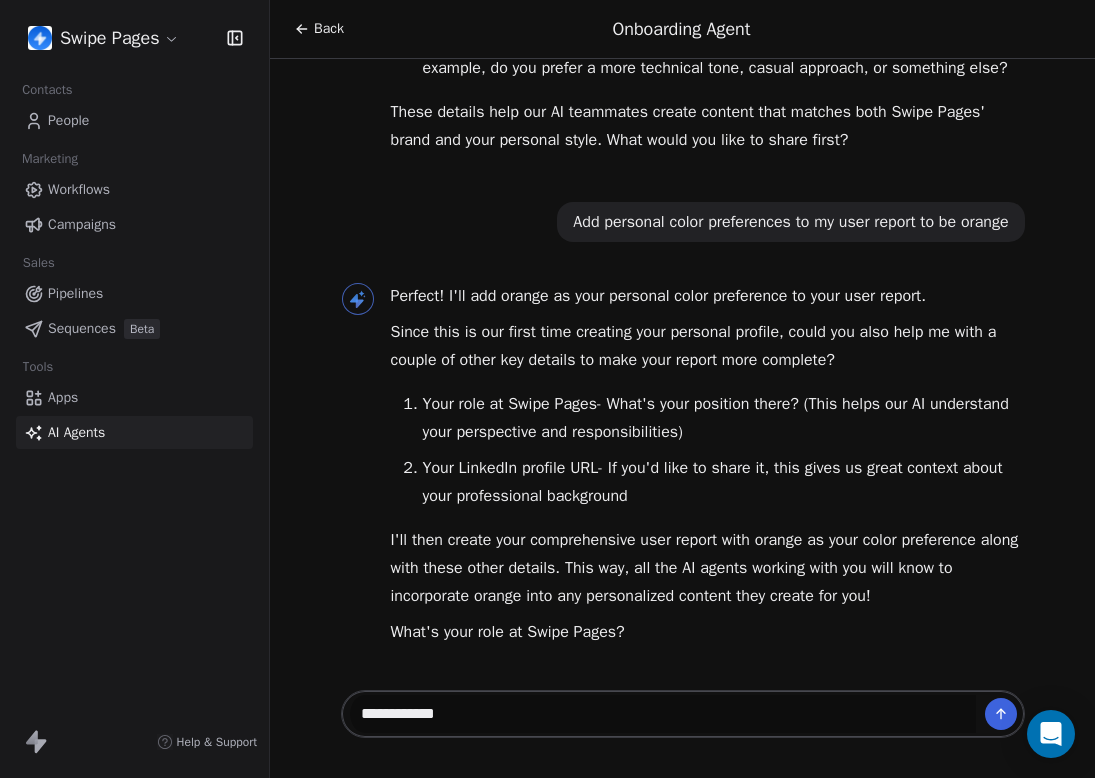 type on "**********" 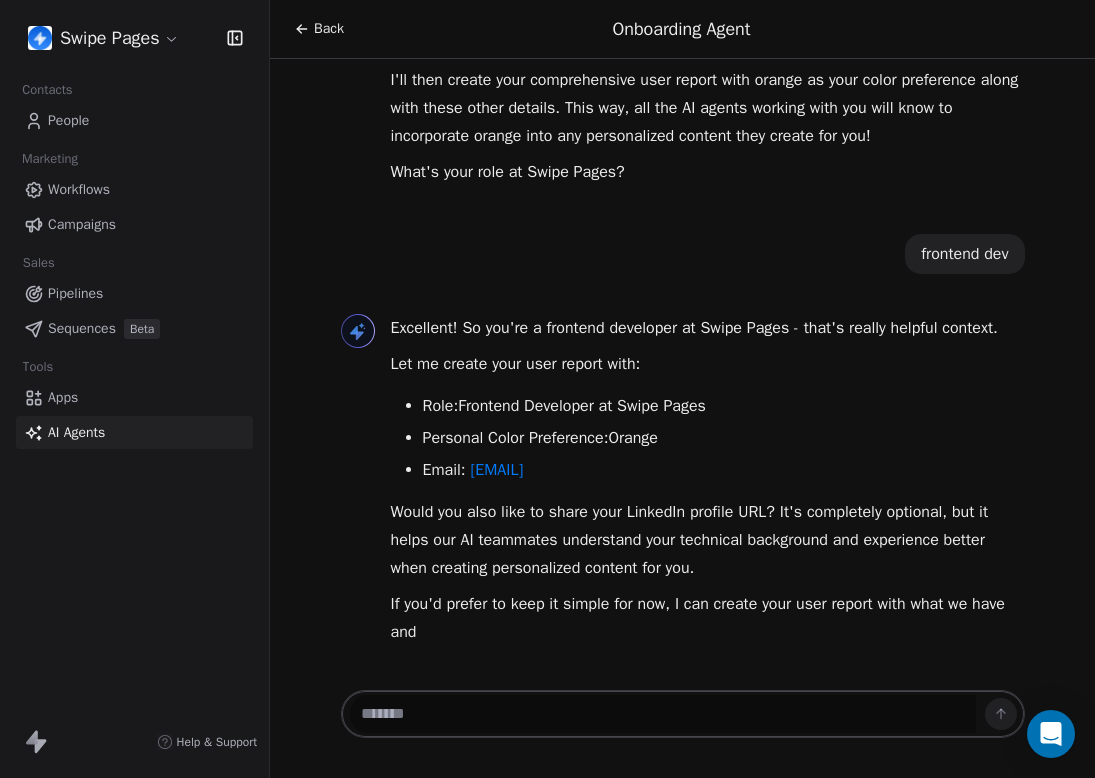 scroll, scrollTop: 953, scrollLeft: 0, axis: vertical 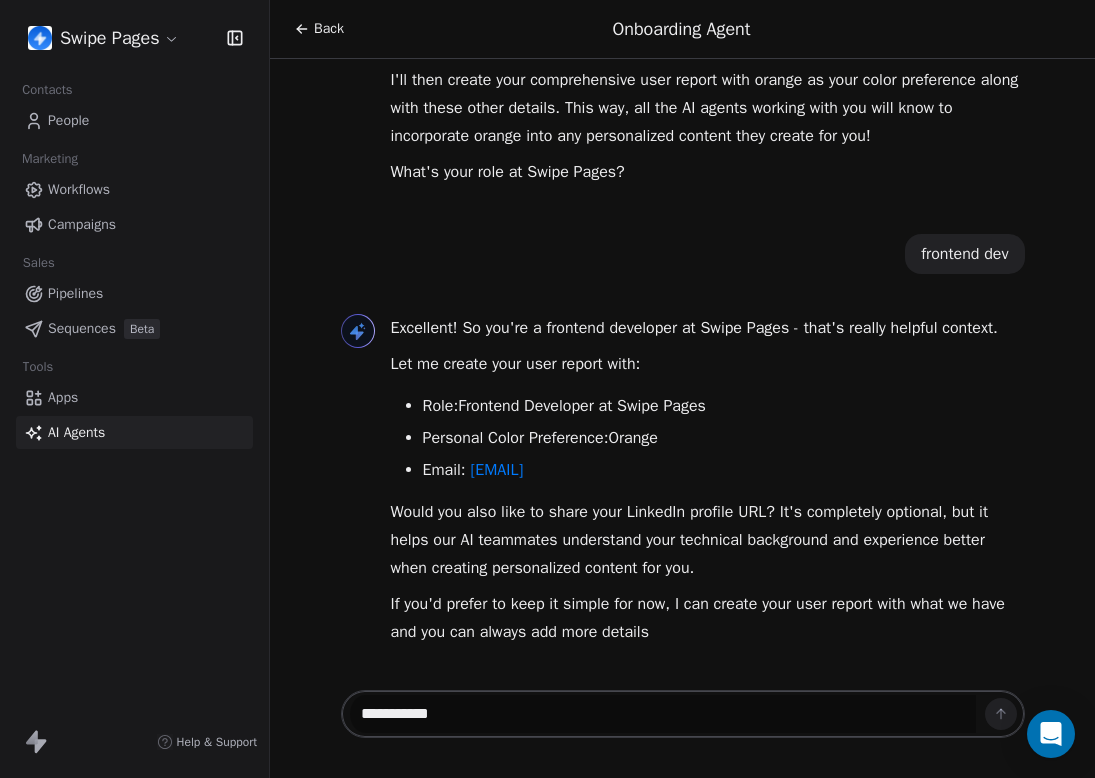 type on "**********" 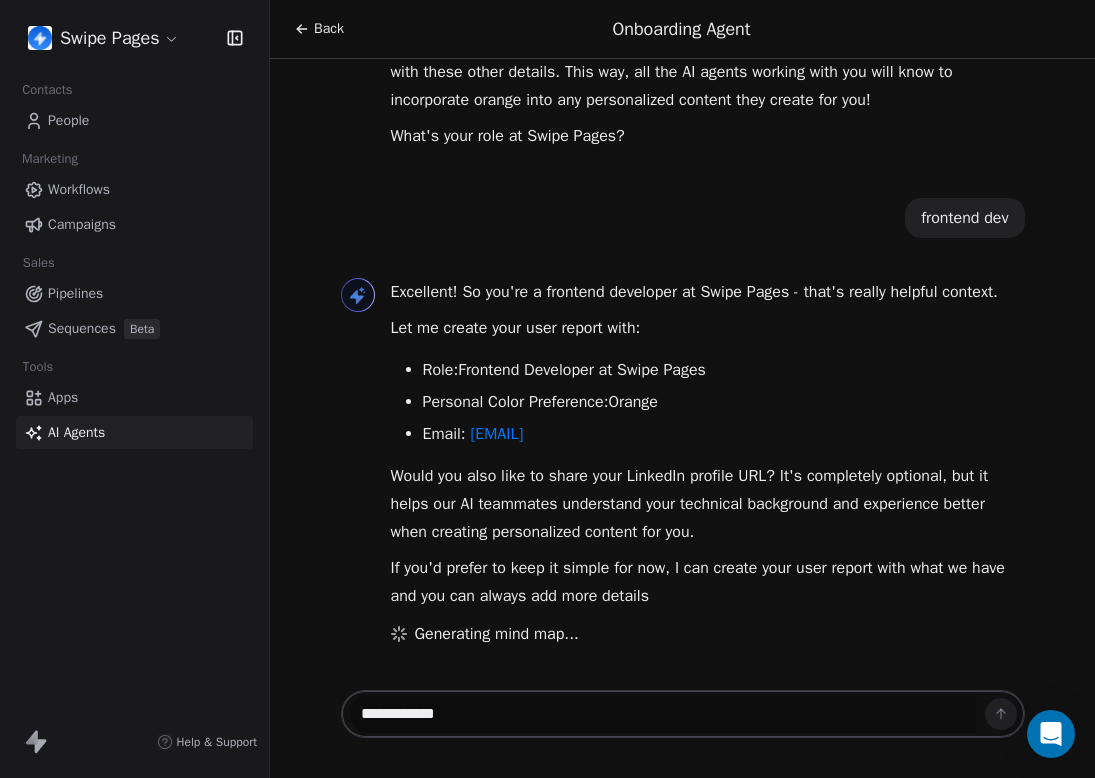 scroll, scrollTop: 989, scrollLeft: 0, axis: vertical 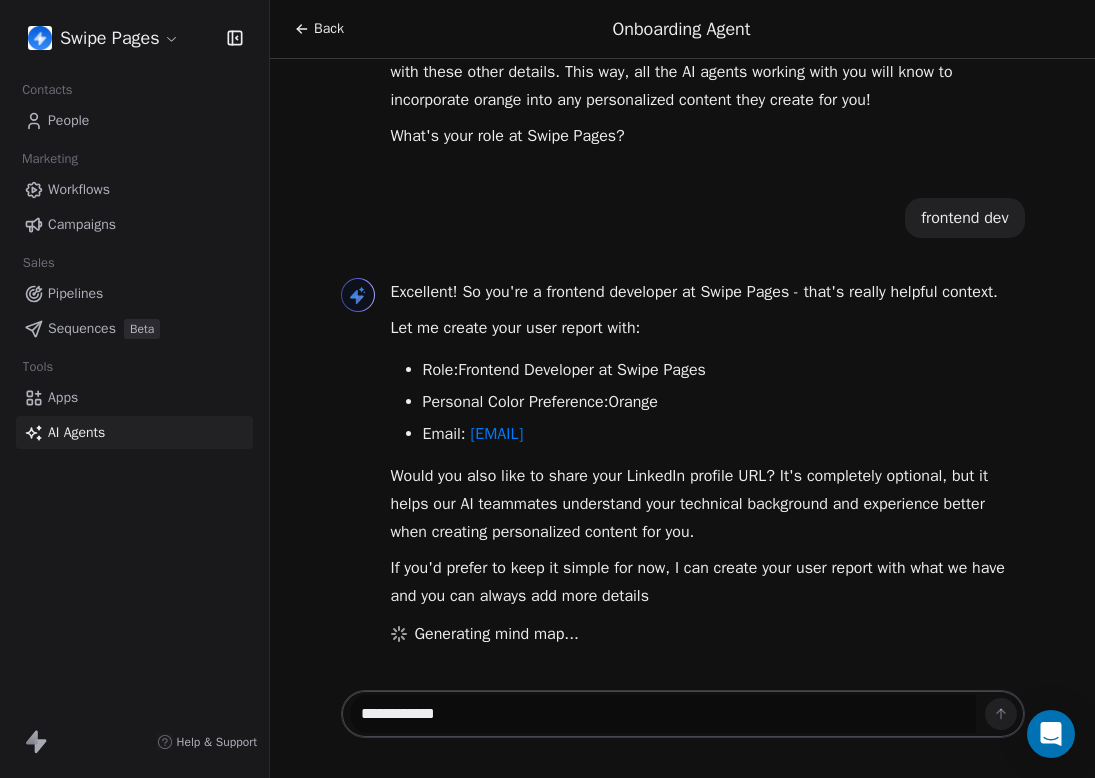 click on "**********" at bounding box center (663, 714) 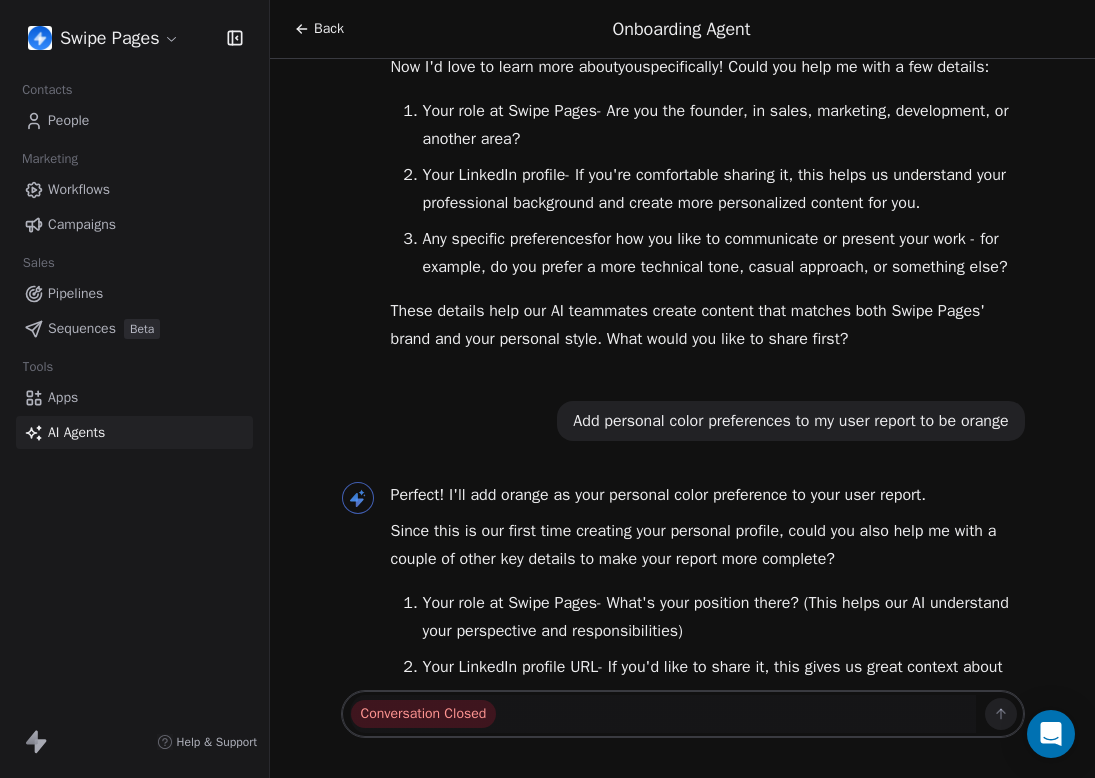 scroll, scrollTop: 0, scrollLeft: 0, axis: both 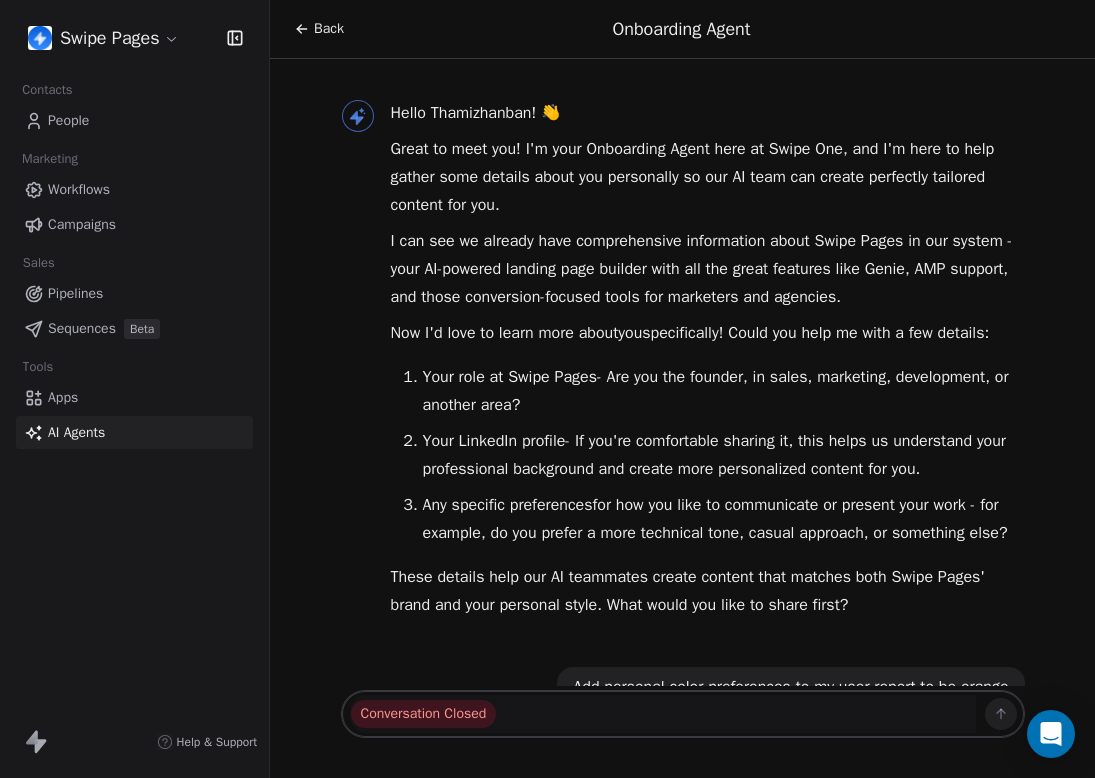 click on "Back" at bounding box center [329, 29] 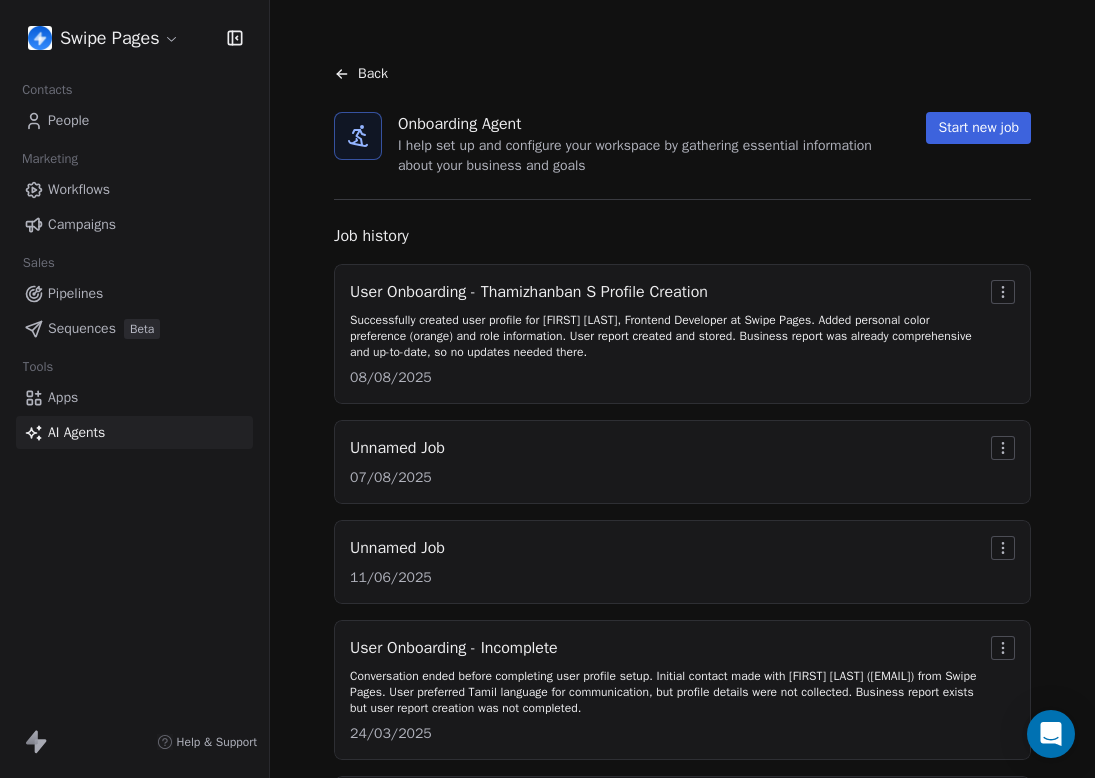 click on "Back" at bounding box center (373, 74) 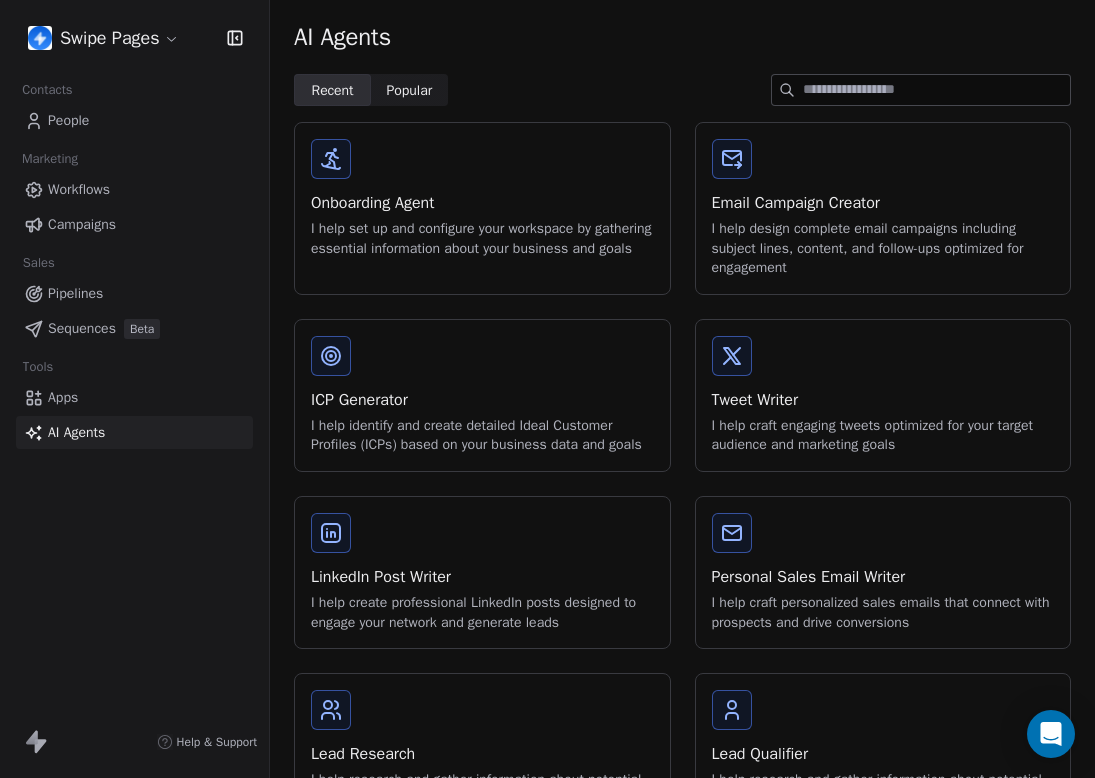 click on "Onboarding Agent I help set up and configure your workspace by gathering essential information about your business and goals" at bounding box center [482, 198] 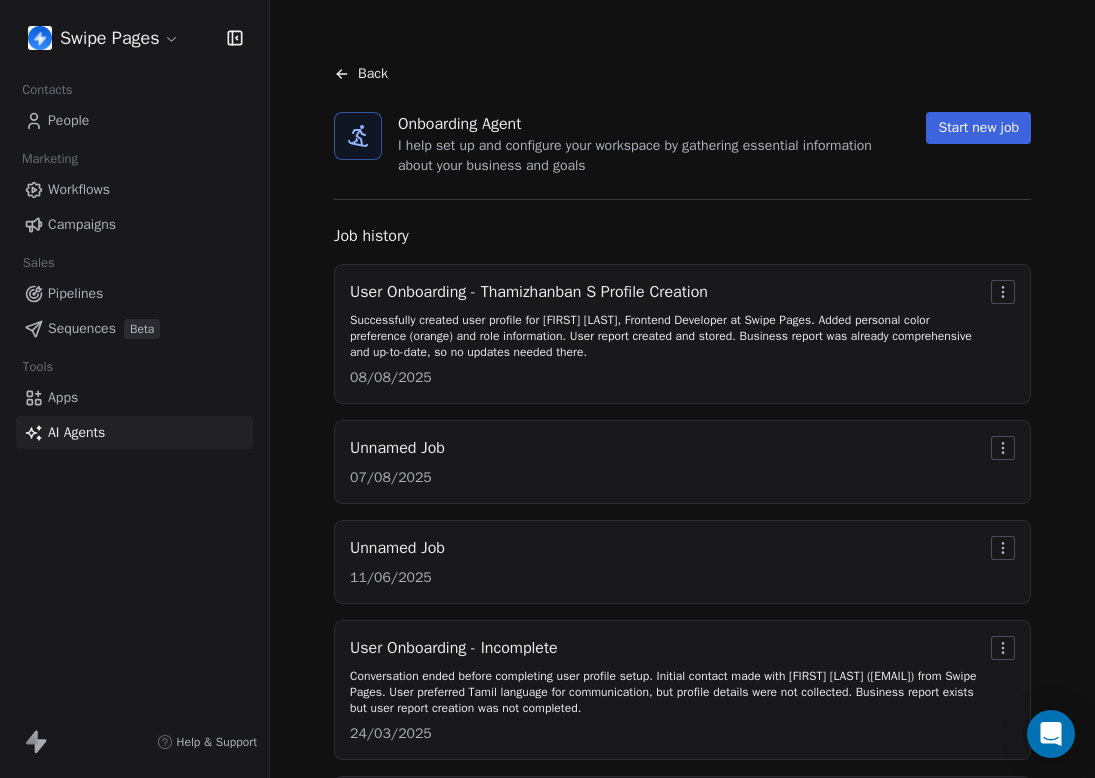 click on "Start new job" at bounding box center (978, 128) 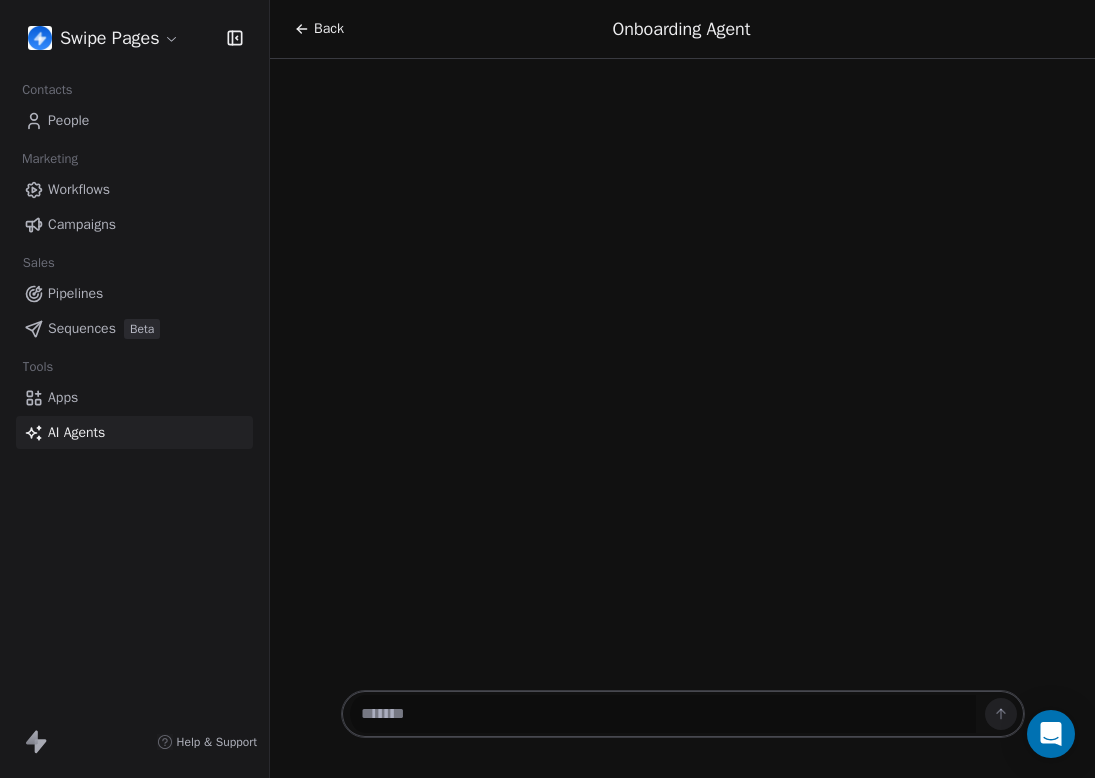 click at bounding box center (663, 714) 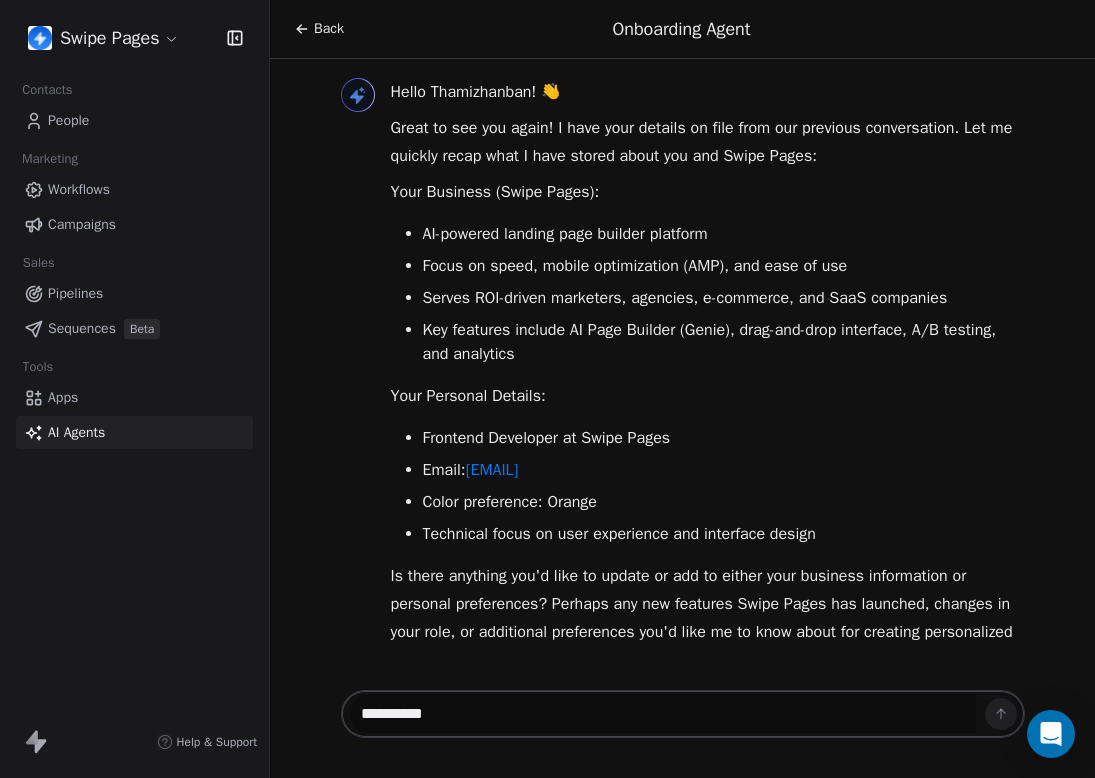 scroll, scrollTop: 49, scrollLeft: 0, axis: vertical 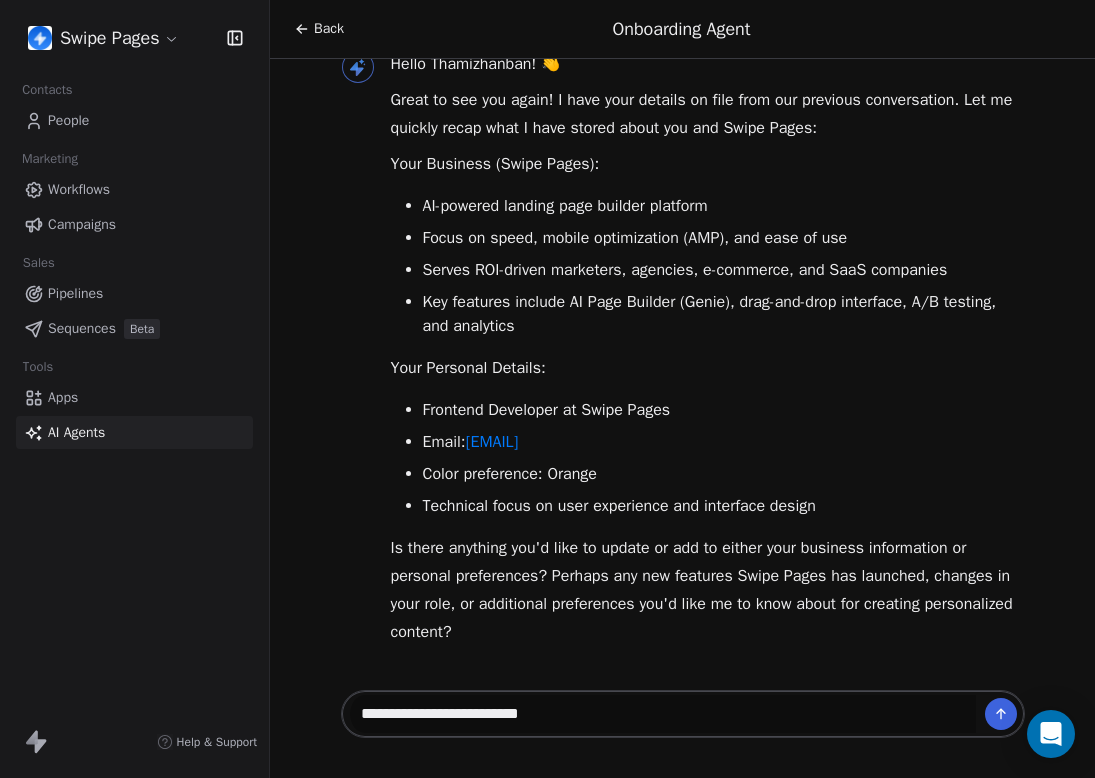 type on "**********" 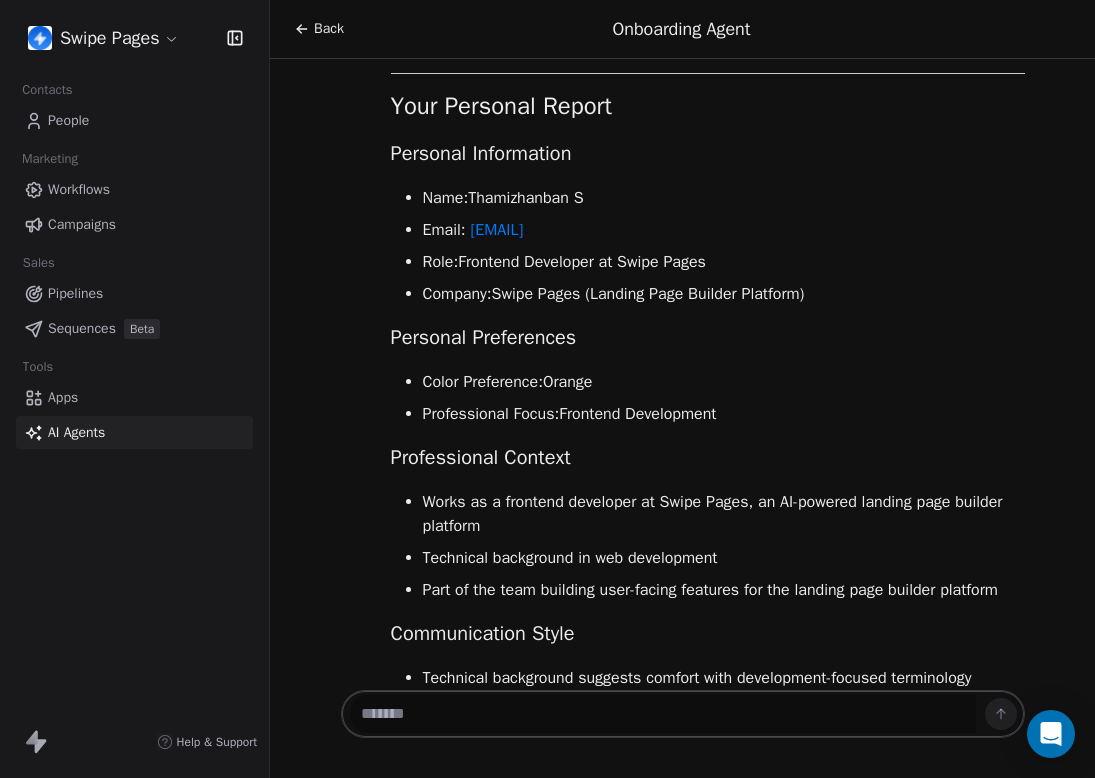 scroll, scrollTop: 2257, scrollLeft: 0, axis: vertical 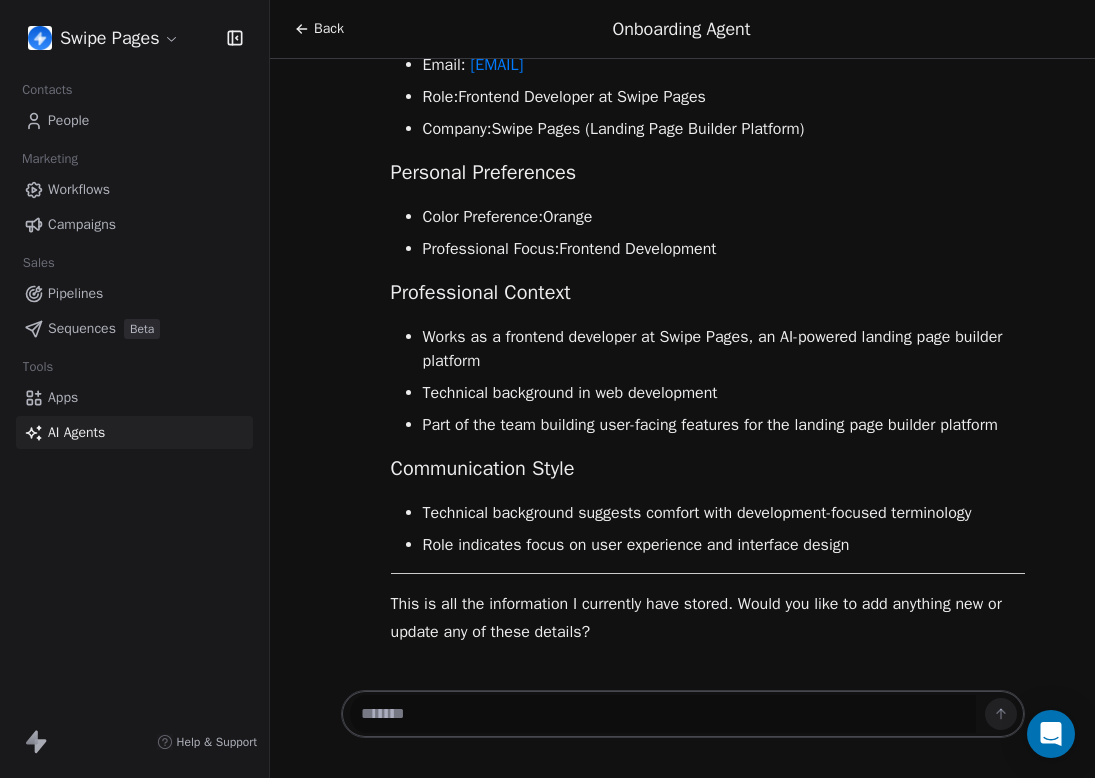 click at bounding box center [663, 714] 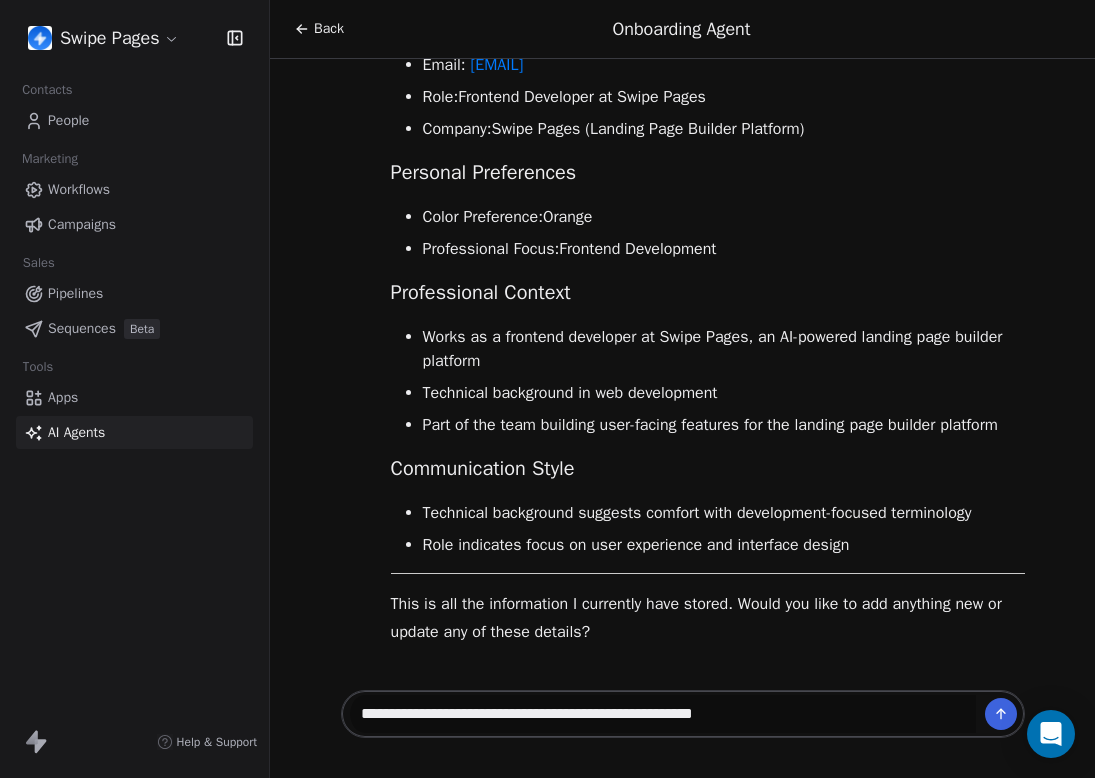 click on "**********" at bounding box center [663, 714] 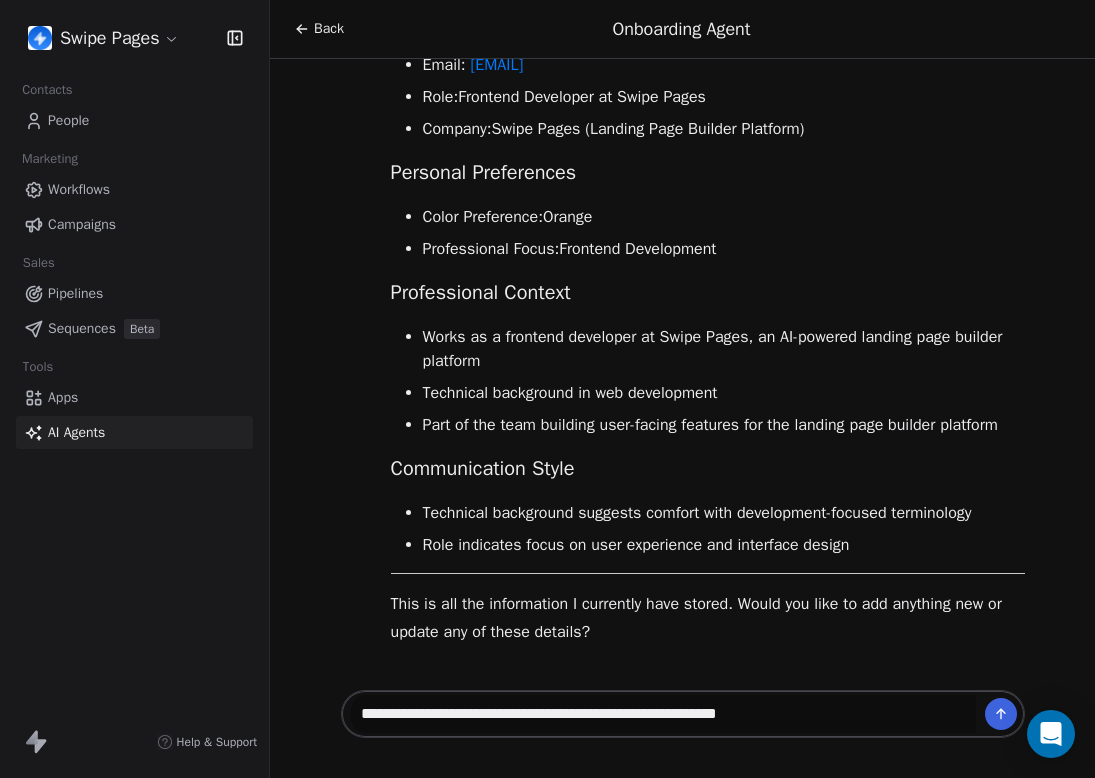 type on "**********" 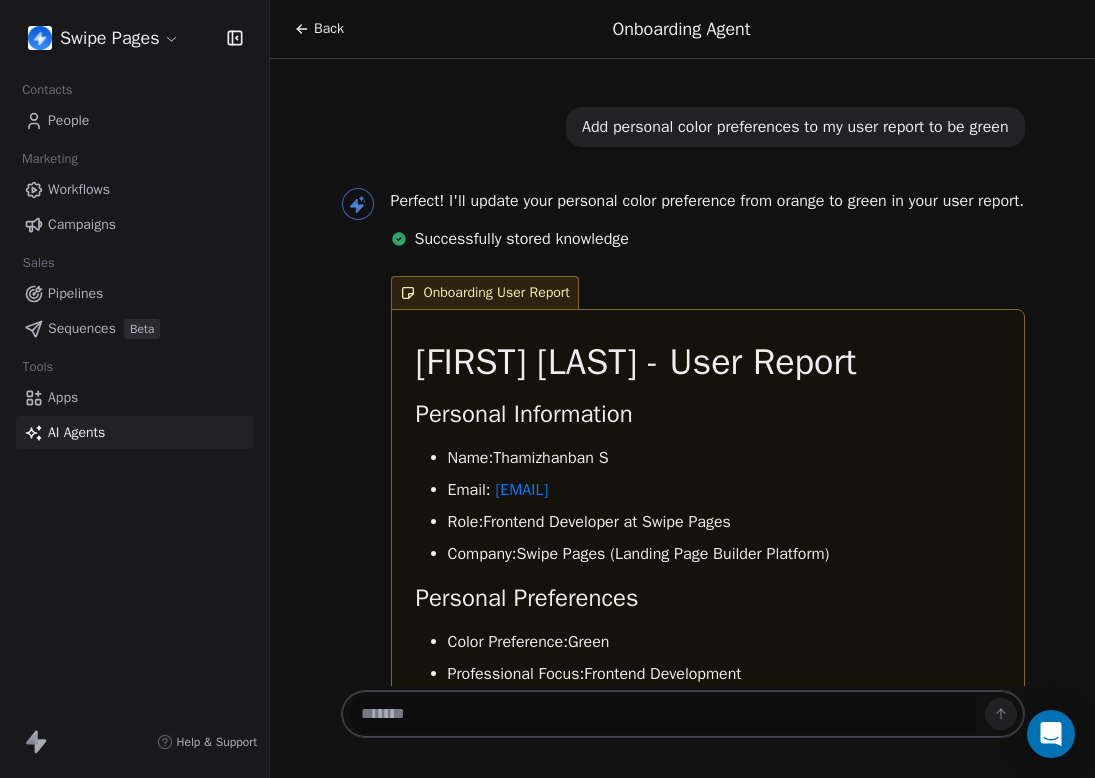 scroll, scrollTop: 2837, scrollLeft: 0, axis: vertical 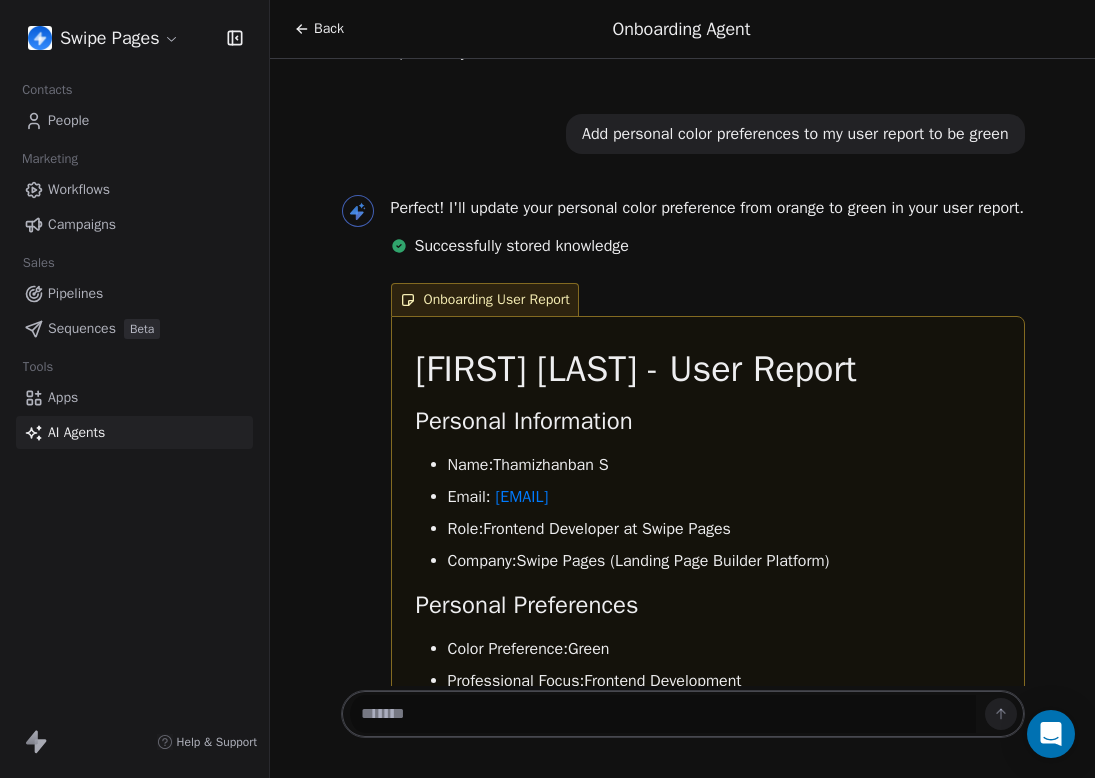 type 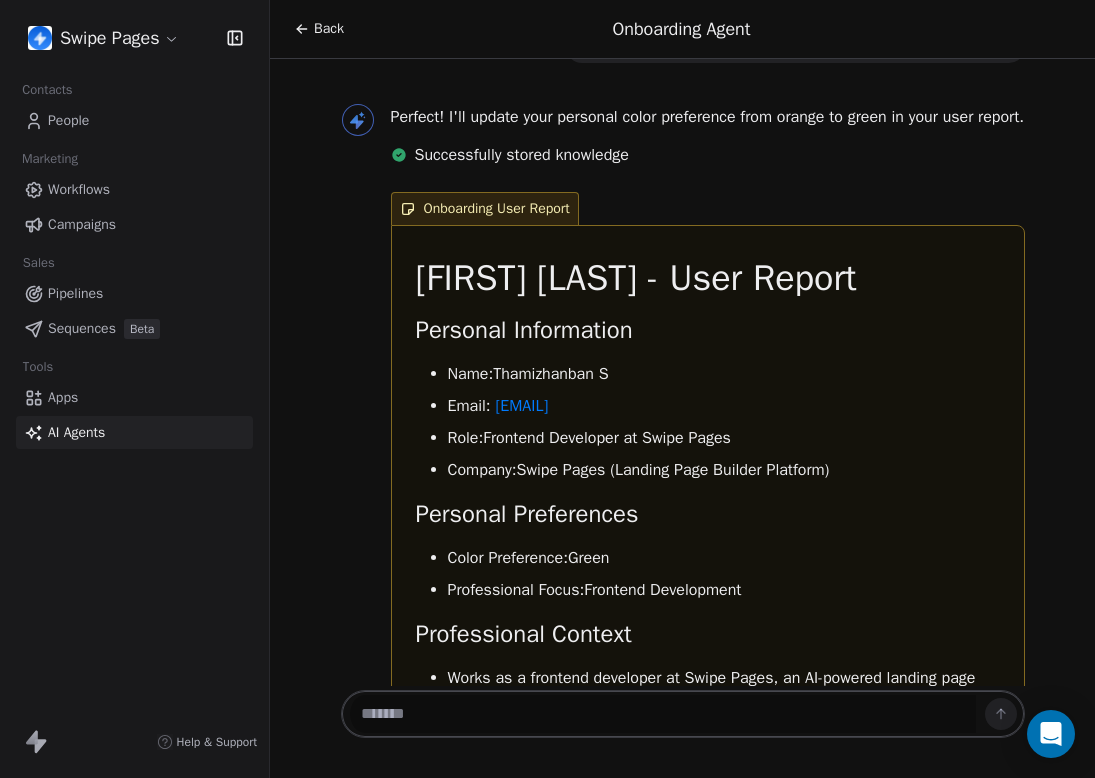 scroll, scrollTop: 2799, scrollLeft: 0, axis: vertical 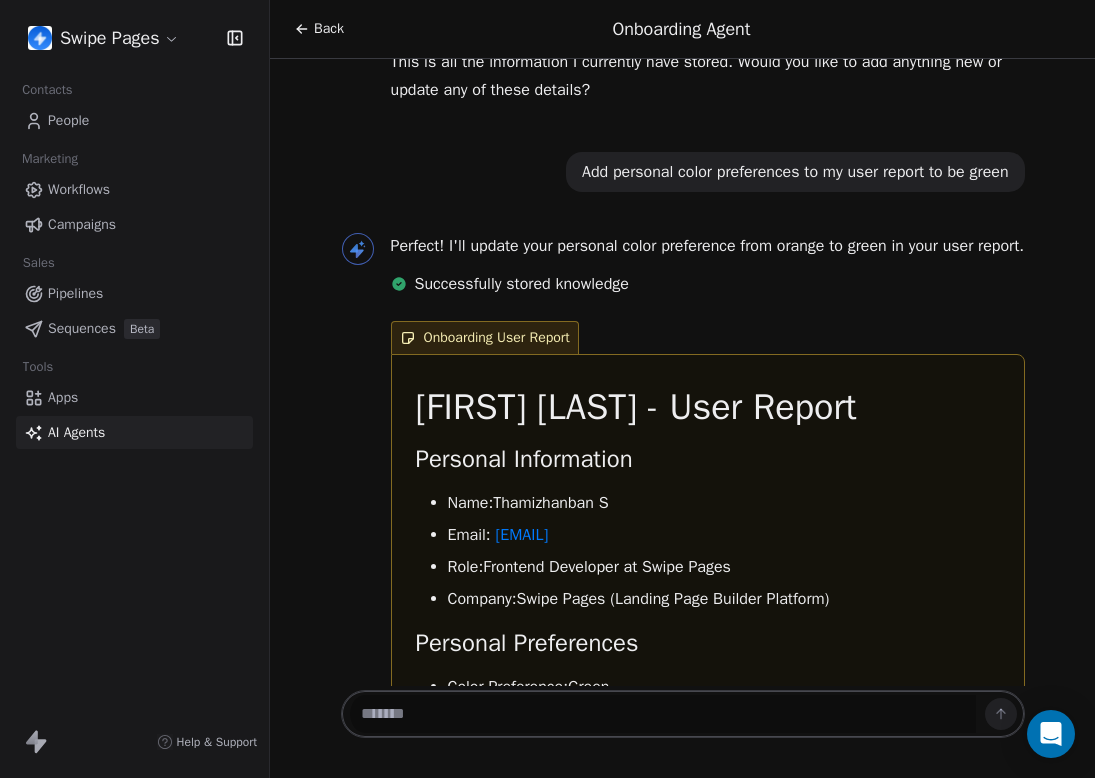 click on "Swipe Pages Contacts People Marketing Workflows Campaigns Sales Pipelines Sequences Beta Tools Apps AI Agents Help & Support Back Onboarding Agent Hello [FIRST]! 👋
Great to see you again! I have your details on file from our previous conversation. Let me quickly recap what I have stored about you and Swipe Pages:
Your Business (Swipe Pages):
AI-powered landing page builder platform
Focus on speed, mobile optimization (AMP), and ease of use
Serves ROI-driven marketers, agencies, e-commerce, and SaaS companies
Key features include AI Page Builder (Genie), drag-and-drop interface, A/B testing, and analytics
Your Personal Details:
Frontend Developer at Swipe Pages
Email:  [EMAIL]
Color preference: Orange
Technical focus on user experience and interface design
show the saved data of mine Here's your complete saved data, [FIRST]:
Swipe Pages - Business Report
Company Overview
Company Name:  Swipe Pages
Website:   https://swipepages.com" at bounding box center (547, 389) 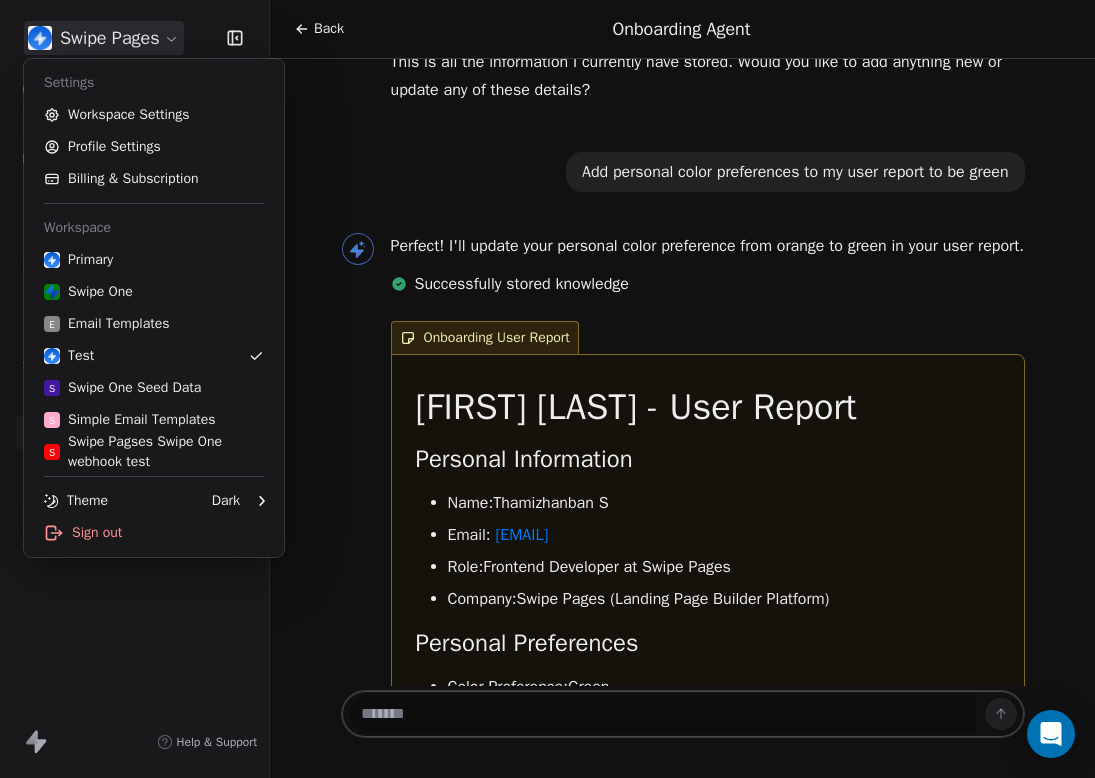 click on "Swipe Pages Contacts People Marketing Workflows Campaigns Sales Pipelines Sequences Beta Tools Apps AI Agents Help & Support Back Onboarding Agent Hello [FIRST]! 👋
Great to see you again! I have your details on file from our previous conversation. Let me quickly recap what I have stored about you and Swipe Pages:
Your Business (Swipe Pages):
AI-powered landing page builder platform
Focus on speed, mobile optimization (AMP), and ease of use
Serves ROI-driven marketers, agencies, e-commerce, and SaaS companies
Key features include AI Page Builder (Genie), drag-and-drop interface, A/B testing, and analytics
Your Personal Details:
Frontend Developer at Swipe Pages
Email:  [EMAIL]
Color preference: Orange
Technical focus on user experience and interface design
show the saved data of mine Here's your complete saved data, [FIRST]:
Swipe Pages - Business Report
Company Overview
Company Name:  Swipe Pages
Website:   https://swipepages.com" at bounding box center (547, 389) 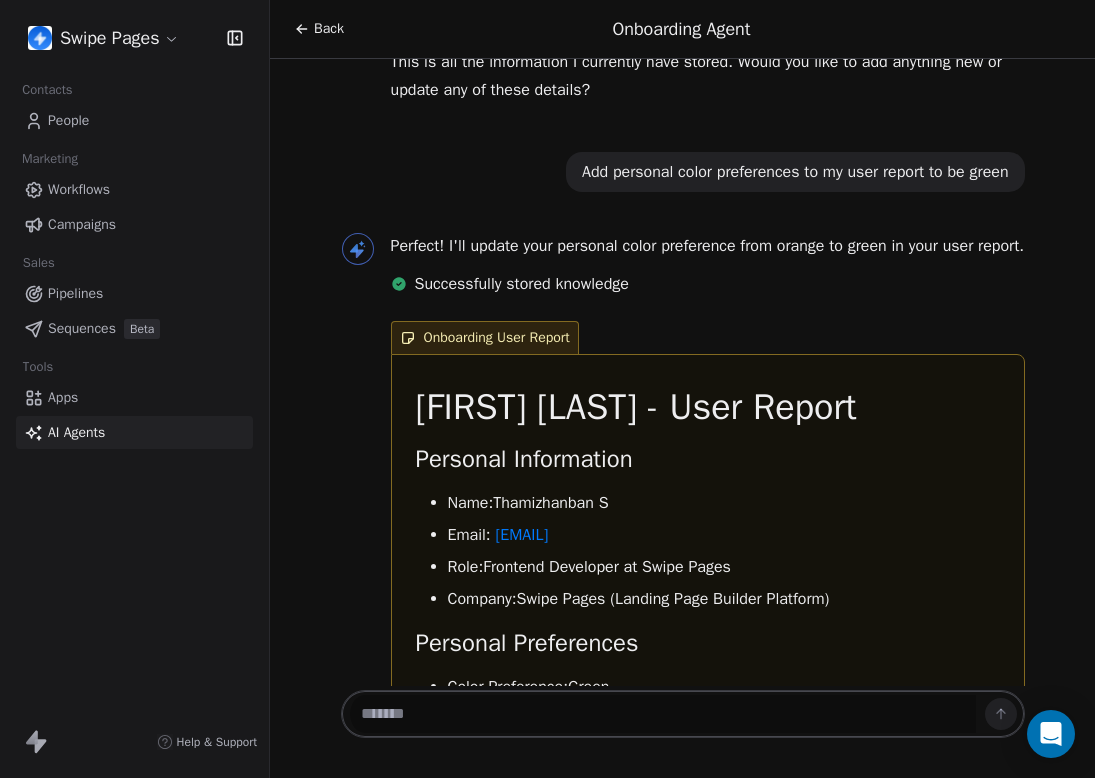 click on "Back" at bounding box center [329, 29] 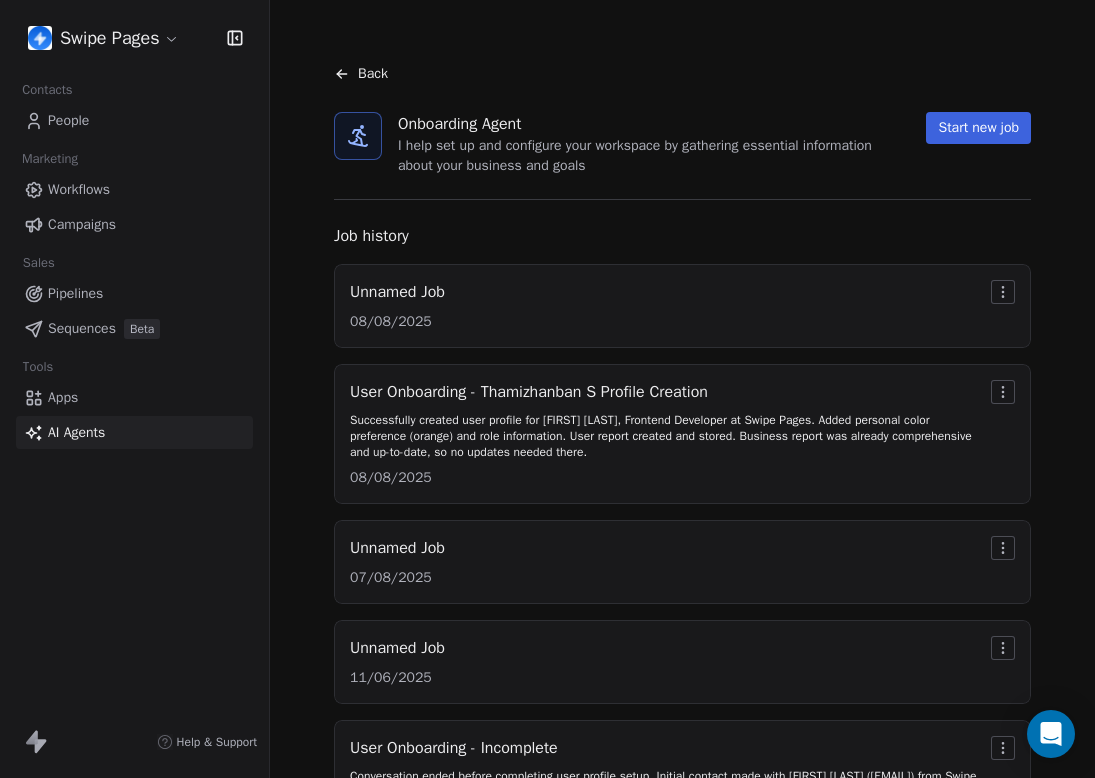 click on "Swipe Pages Contacts People Marketing Workflows Campaigns Sales Pipelines Sequences Beta Tools Apps AI Agents Help & Support Back Onboarding Agent I help set up and configure your workspace by gathering essential information about your business and goals Start new job Job history Unnamed Job [DATE] User Onboarding - [FIRST] [LAST] Profile Creation Successfully created user profile for [FIRST] [LAST], Frontend Developer at Swipe Pages. Added personal color preference (orange) and role information. User report created and stored. Business report was already comprehensive and up-to-date, so no updates needed there. [DATE] Unnamed Job [DATE] Unnamed Job [DATE] User Onboarding - Incomplete Conversation ended before completing user profile setup. Initial contact made with [FIRST] [LAST] ([EMAIL]) from Swipe Pages. User preferred Tamil language for communication, but profile details were not collected. Business report exists but user report creation was not completed. [DATE]" at bounding box center (547, 389) 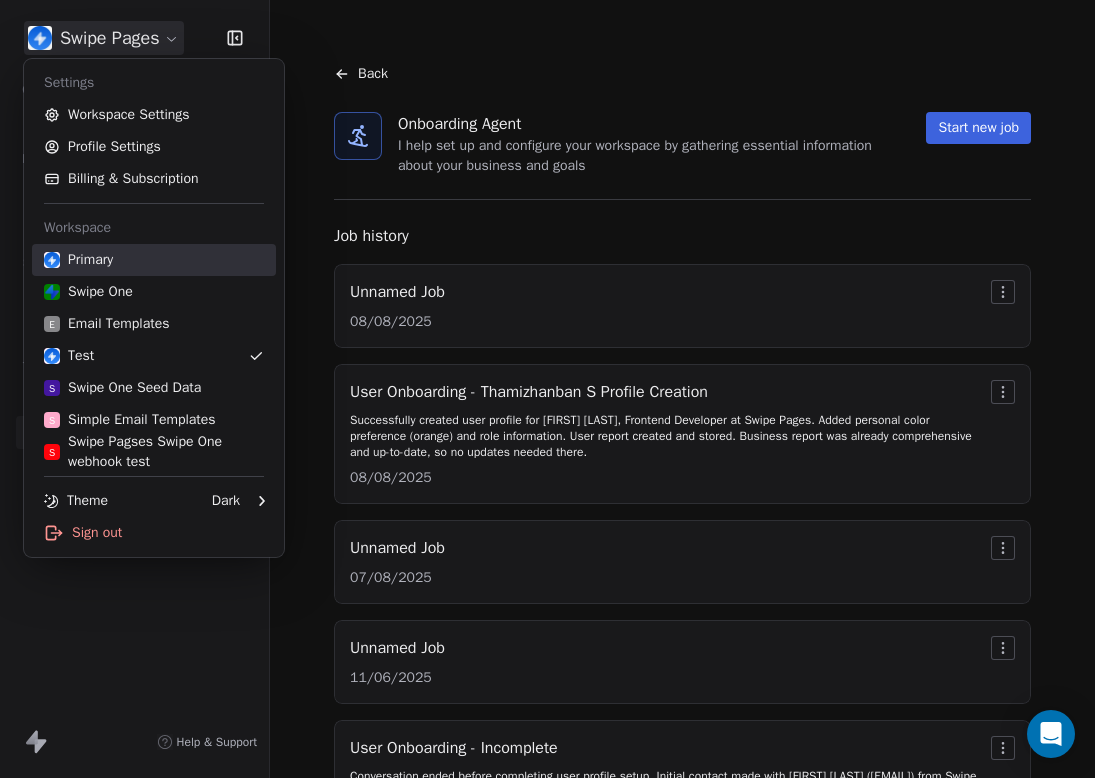 click on "Primary" at bounding box center (154, 260) 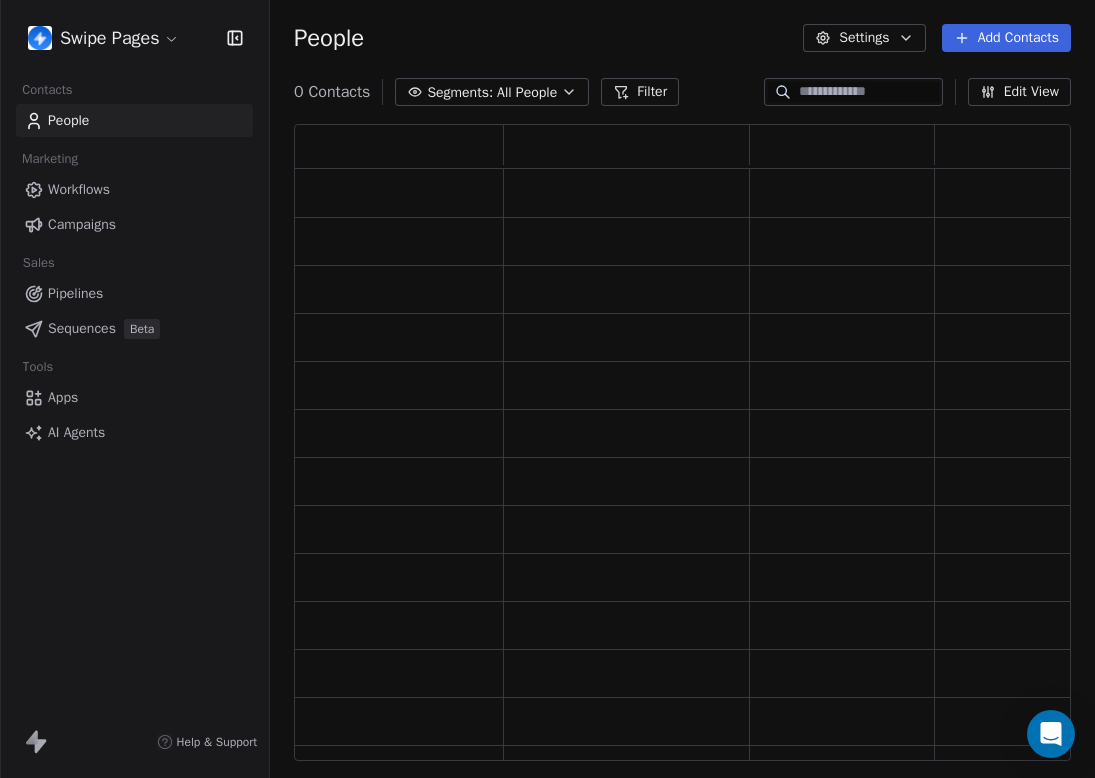 scroll, scrollTop: 1, scrollLeft: 1, axis: both 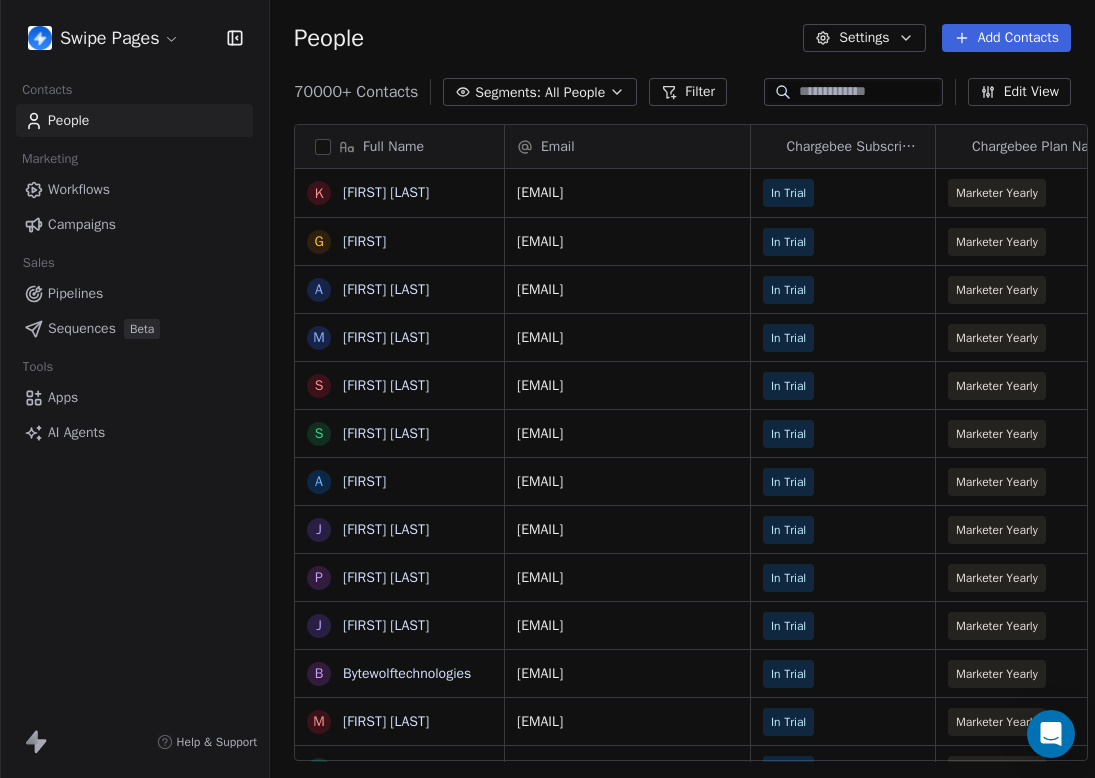 click on "AI Agents" at bounding box center [134, 432] 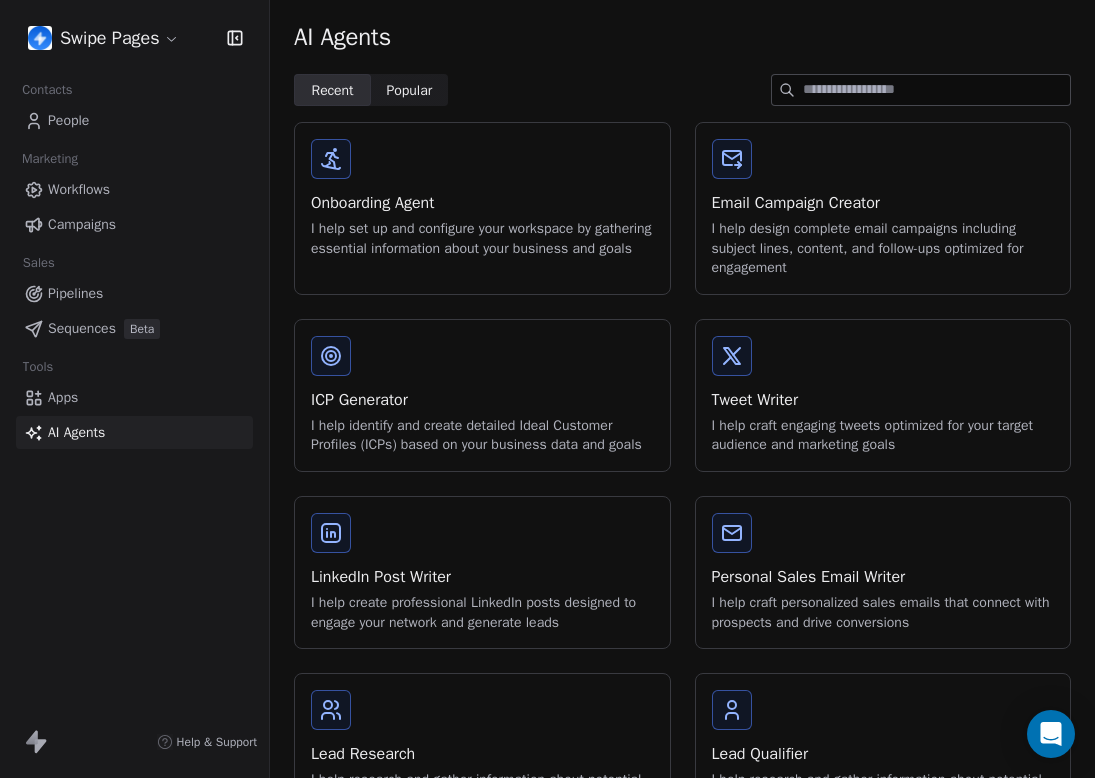 click on "Swipe Pages Contacts People Marketing Workflows Campaigns Sales Pipelines Sequences Beta Tools Apps AI Agents Help & Support AI Agents Recent Recent Popular Popular Onboarding Agent I help set up and configure your workspace by gathering essential information about your business and goals Email Campaign Creator I help design complete email campaigns including subject lines, content, and follow-ups optimized for engagement ICP Generator I help identify and create detailed Ideal Customer Profiles (ICPs) based on your business data and goals Tweet Writer I help craft engaging tweets optimized for your target audience and marketing goals LinkedIn Post Writer I help create professional LinkedIn posts designed to engage your network and generate leads Personal Sales Email Writer I help craft personalized sales emails that connect with prospects and drive conversions Lead Research I help research and gather information about potential leads to help you understand their needs and interests Lead Qualifier" at bounding box center [547, 389] 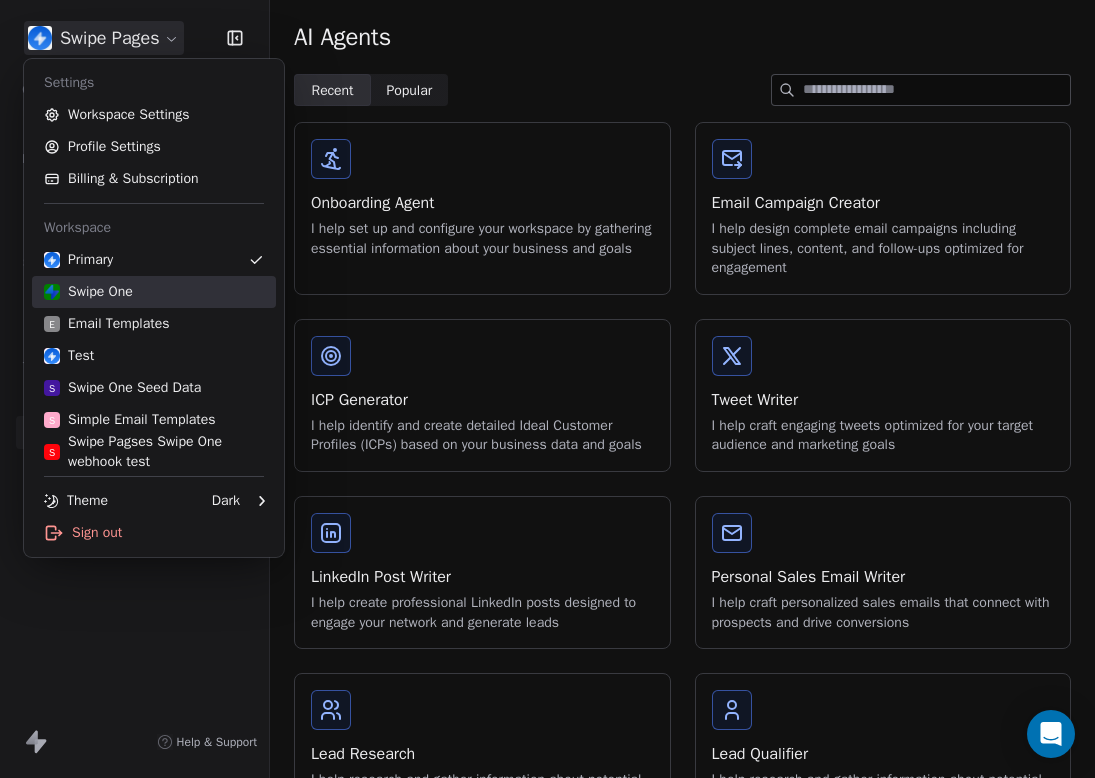 click on "Swipe One" at bounding box center [154, 292] 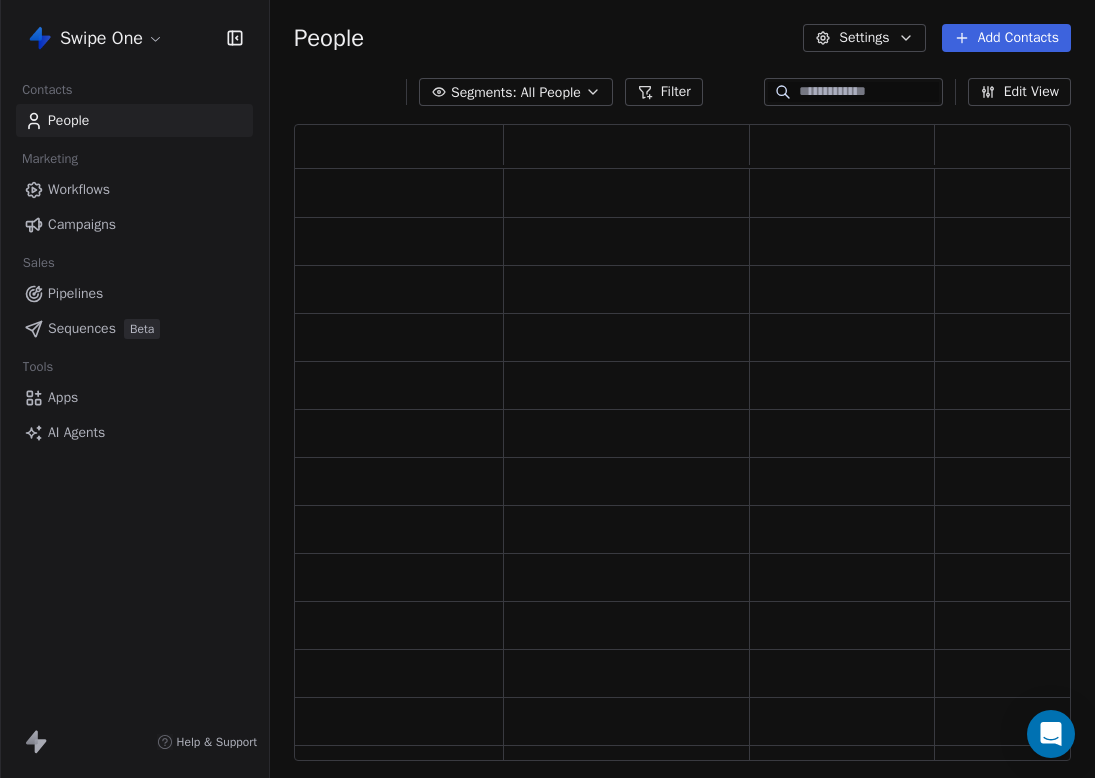 scroll, scrollTop: 637, scrollLeft: 777, axis: both 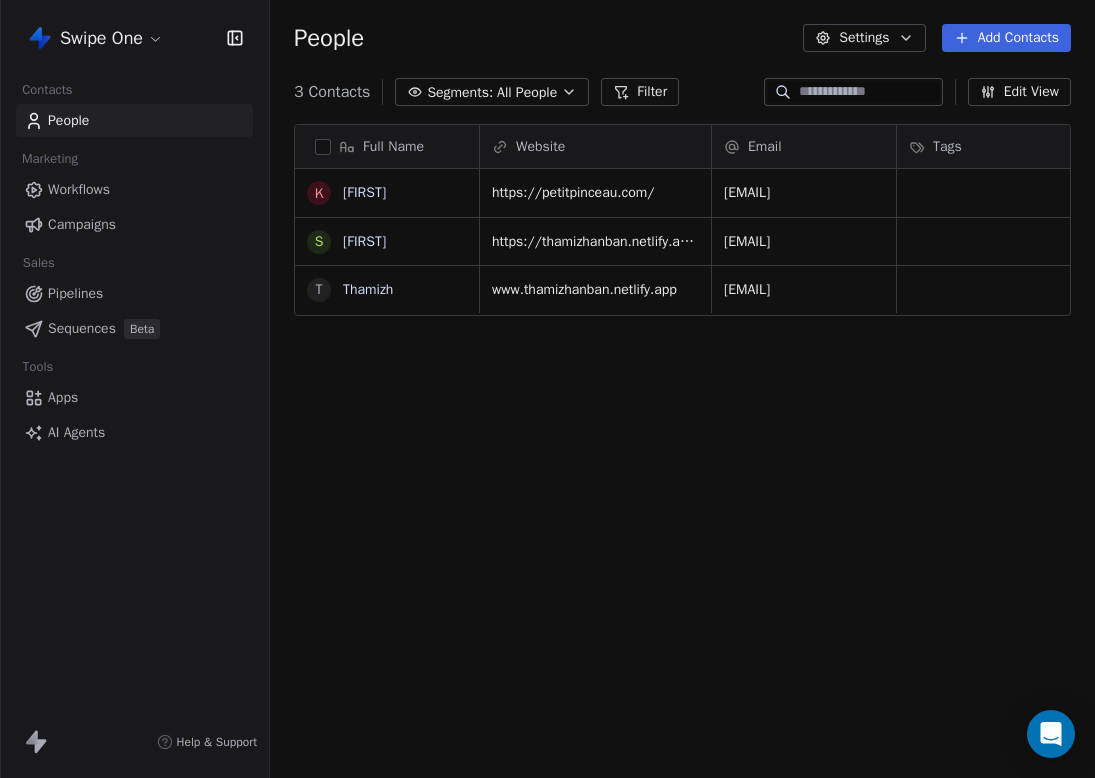 click on "AI Agents" at bounding box center (134, 432) 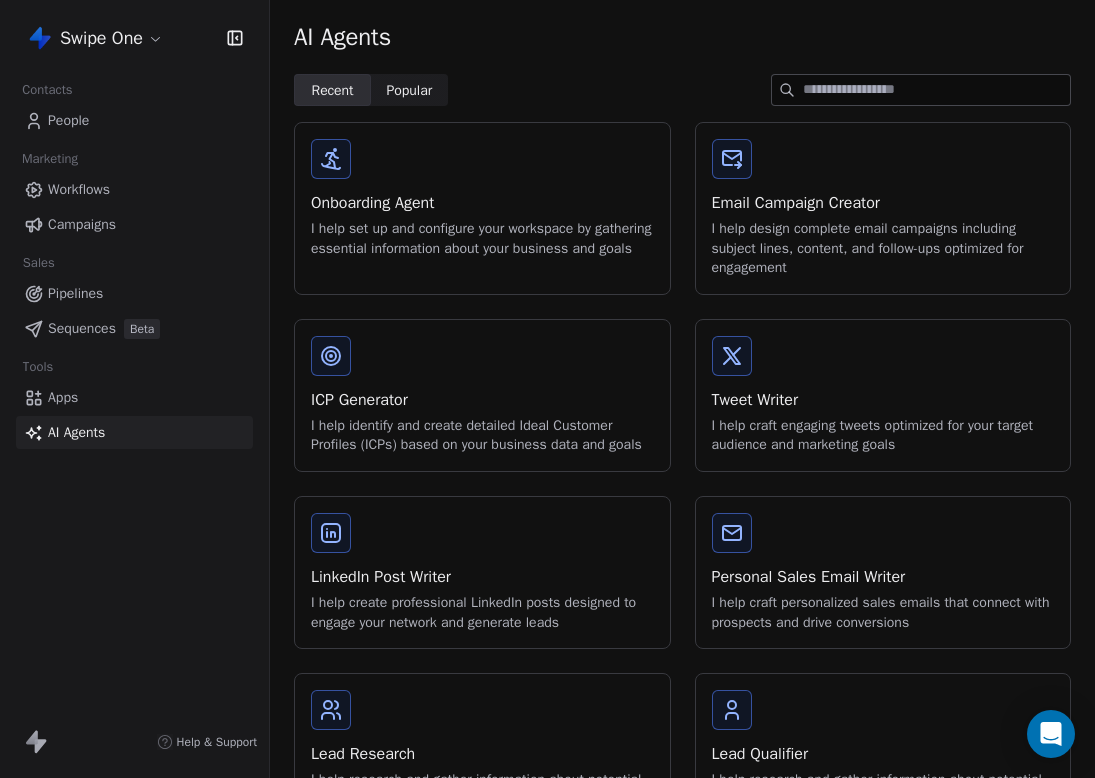 click on "Onboarding Agent I help set up and configure your workspace by gathering essential information about your business and goals" at bounding box center (482, 198) 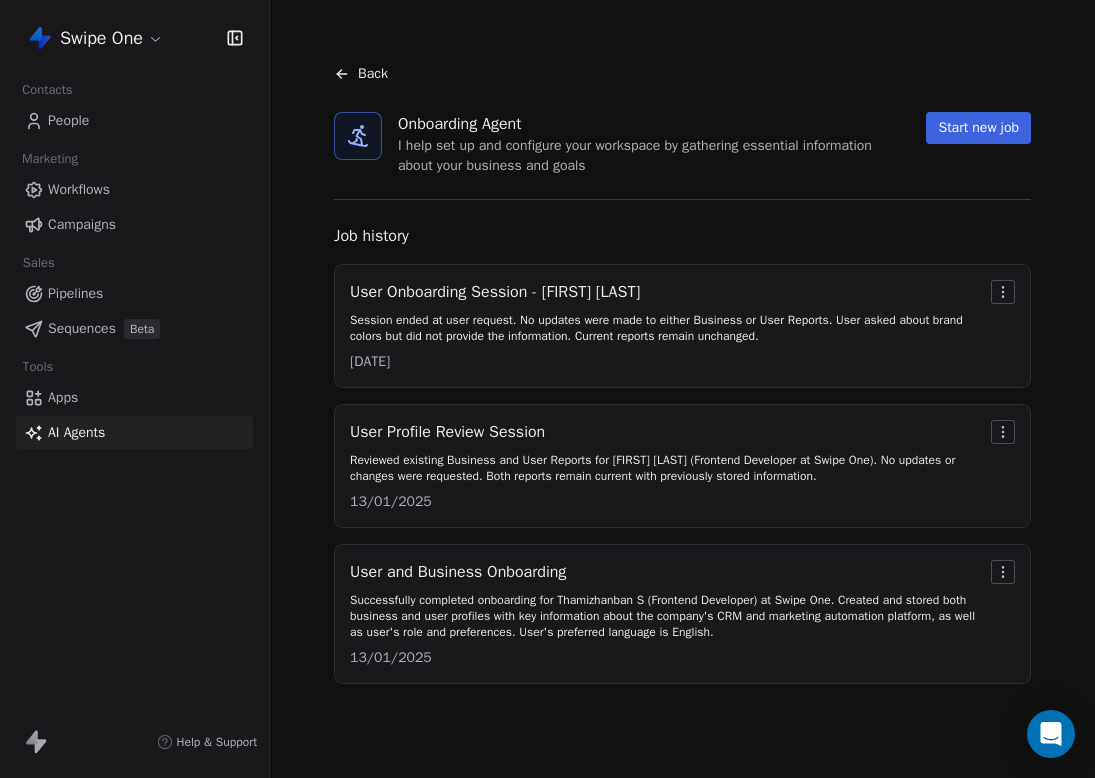 click on "Start new job" at bounding box center (978, 128) 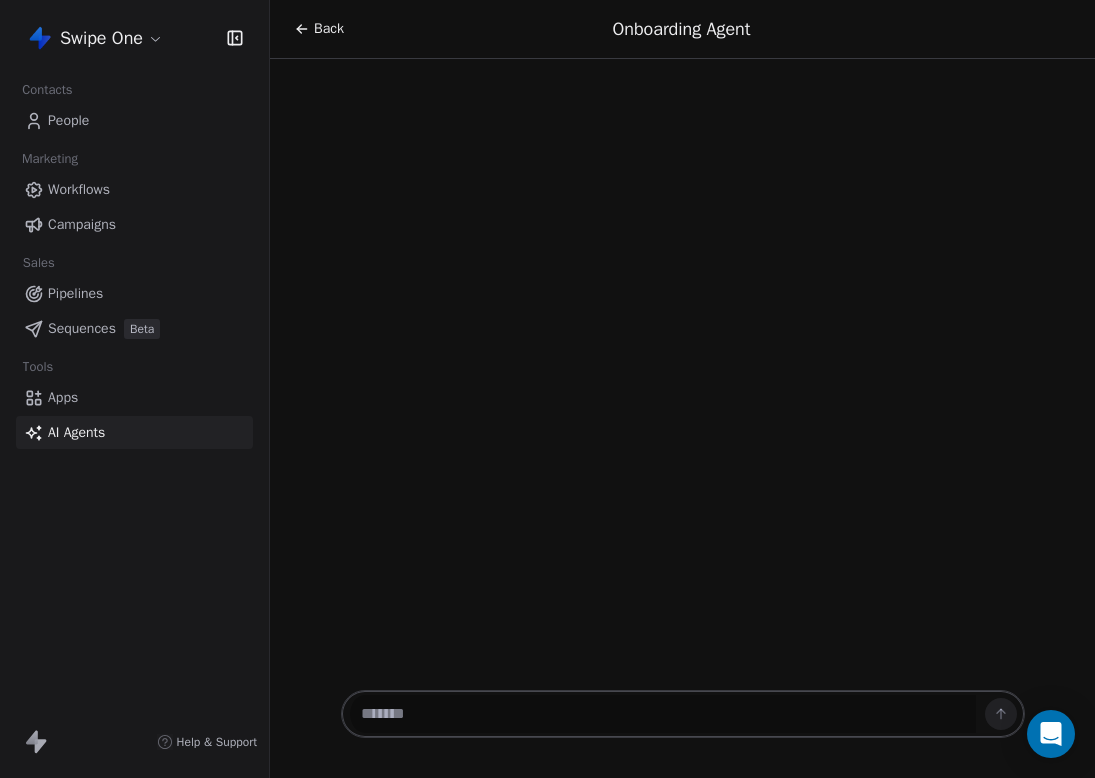 click on "Back" at bounding box center (319, 29) 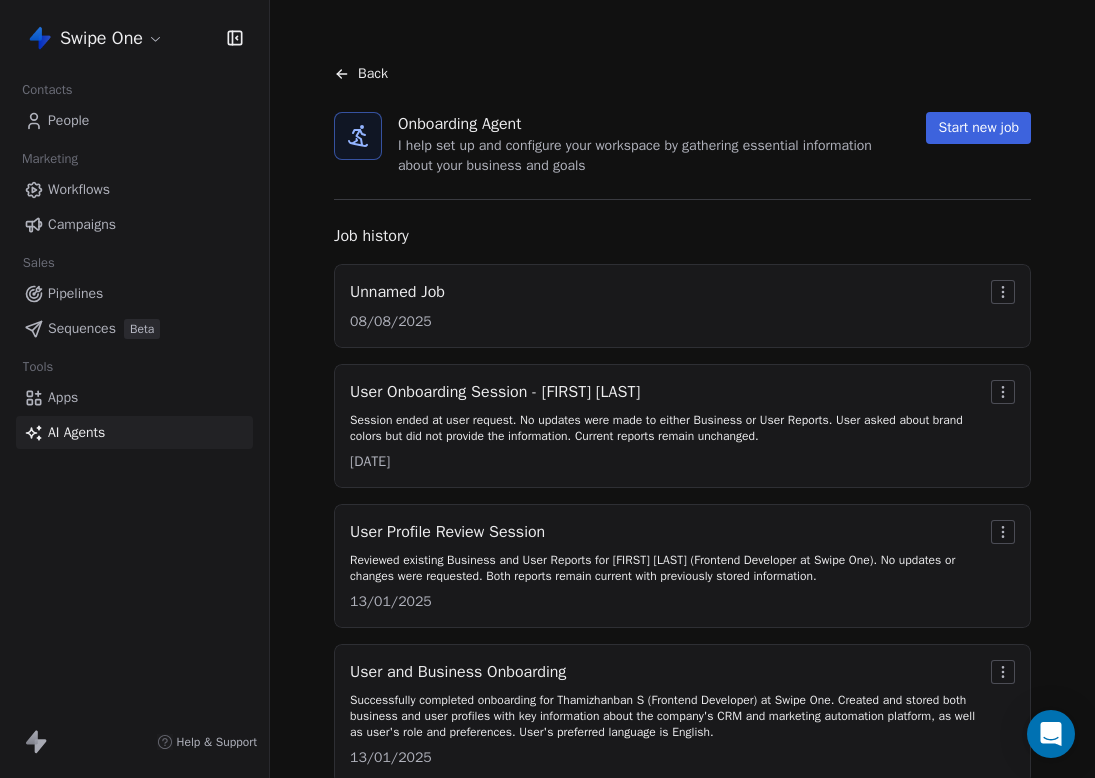 scroll, scrollTop: 54, scrollLeft: 0, axis: vertical 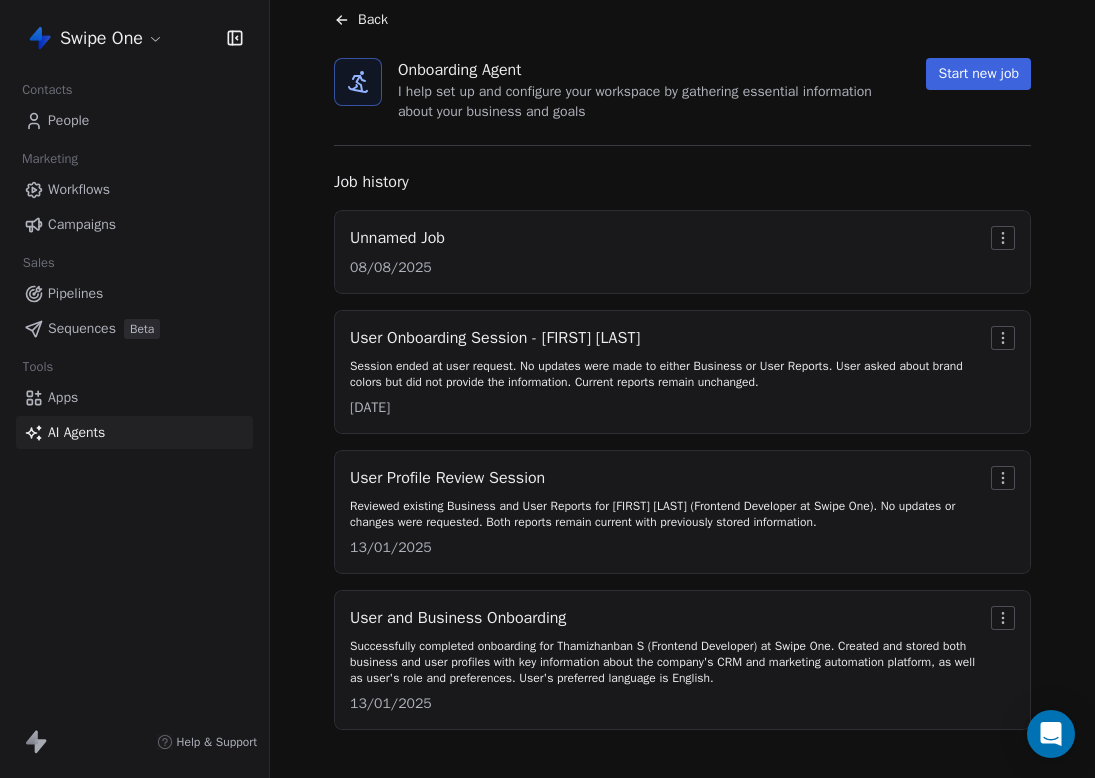 click on "Unnamed Job [DATE]" at bounding box center [682, 252] 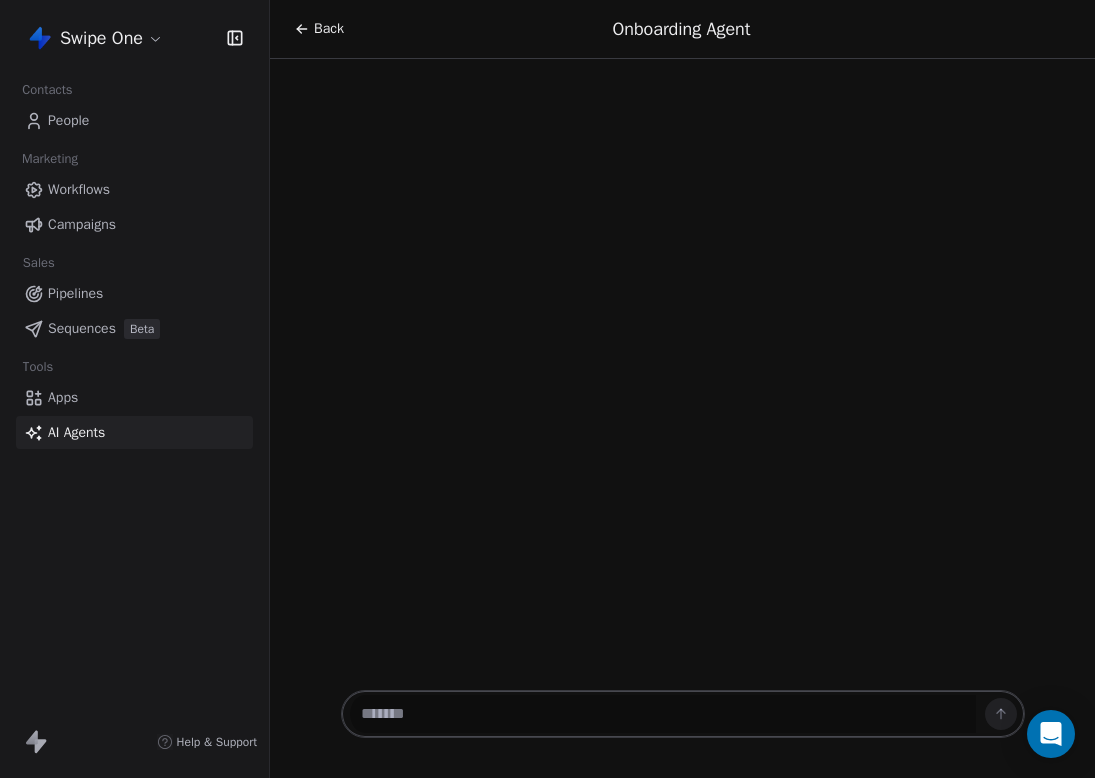 scroll, scrollTop: 0, scrollLeft: 0, axis: both 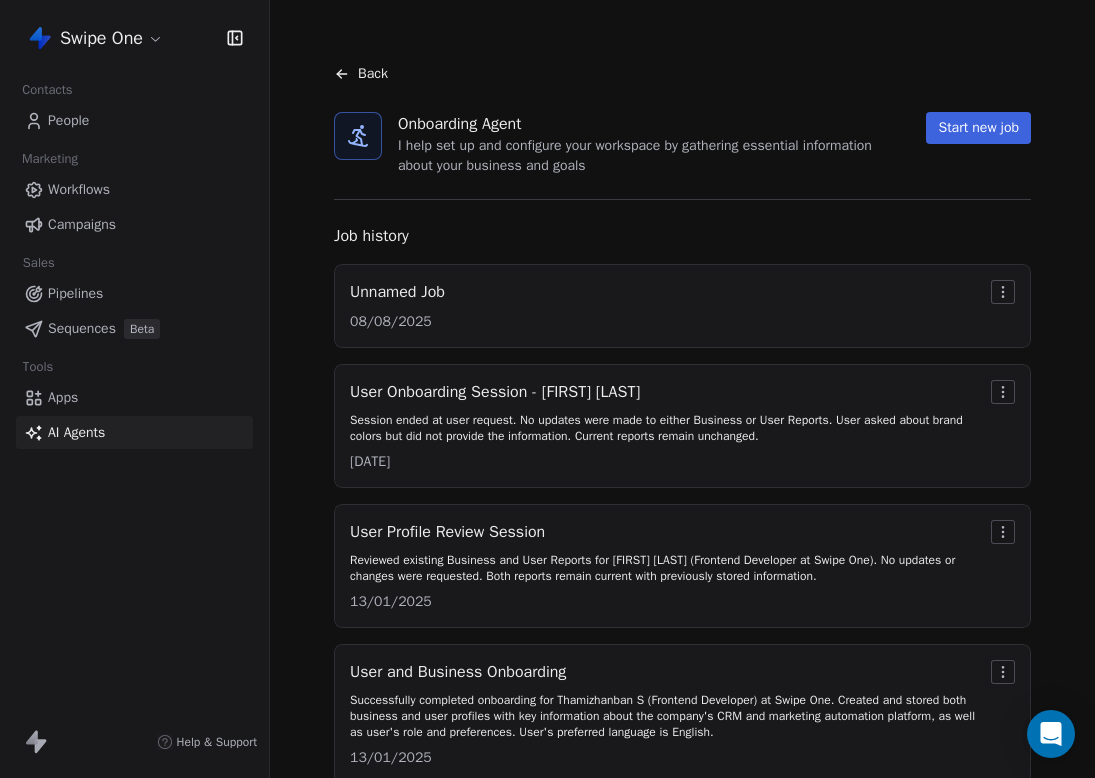 click on "Start new job" at bounding box center (978, 128) 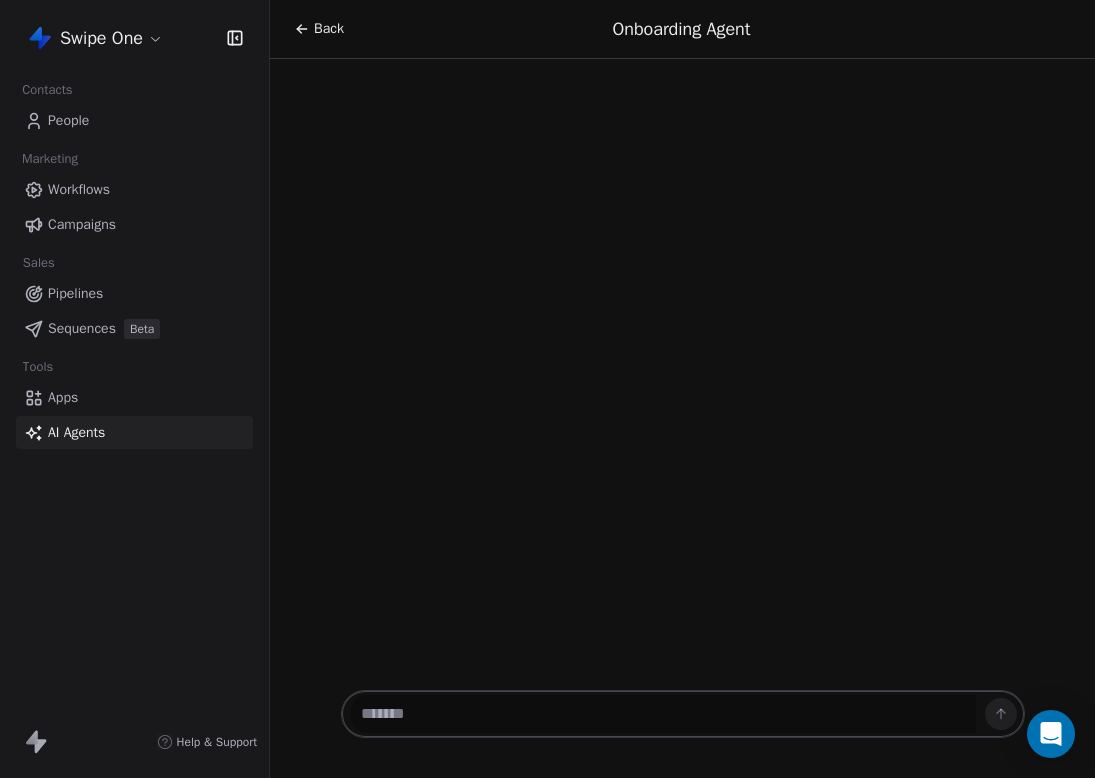 click on "Swipe One Contacts People Marketing Workflows Campaigns Sales Pipelines Sequences Beta Tools Apps AI Agents Help & Support Back Onboarding Agent" at bounding box center [547, 389] 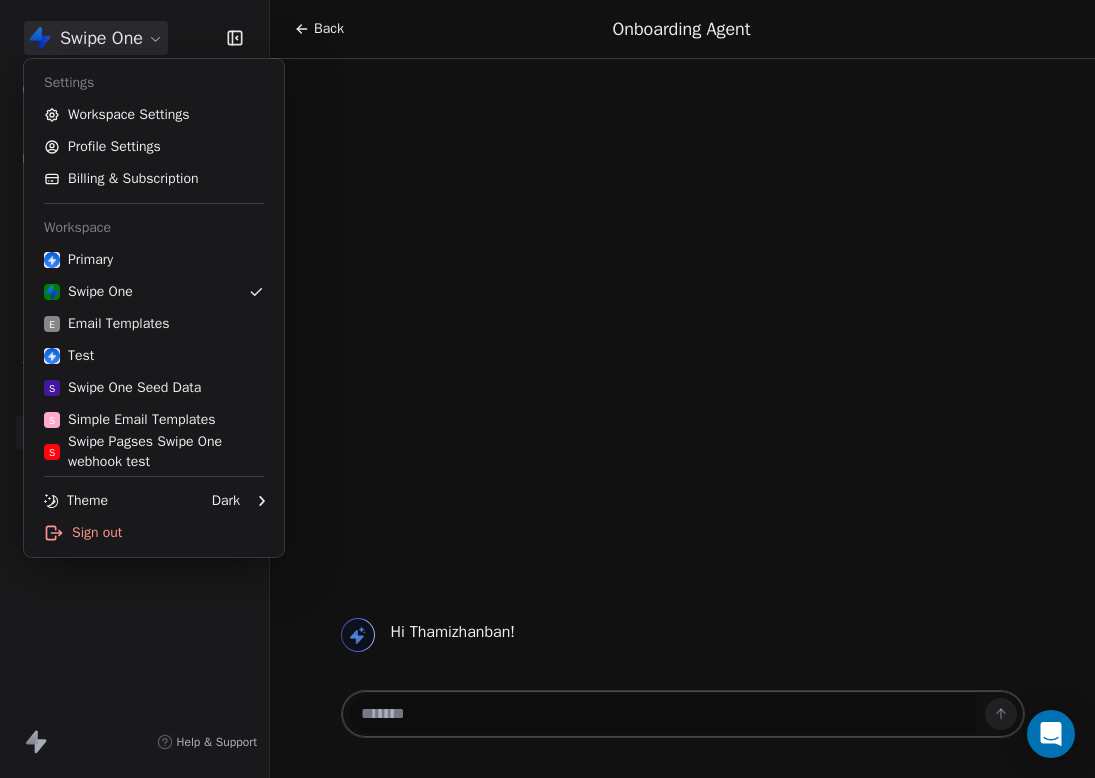 click on "Swipe One Contacts People Marketing Workflows Campaigns Sales Pipelines Sequences Beta Tools Apps AI Agents Help & Support Back Onboarding Agent Hi [FIRST]!
Settings Workspace Settings Profile Settings Billing & Subscription   Workspace Primary Swipe One E Email Templates Test S Swipe One Seed Data S Simple Email Templates S Swipe Pagses Swipe One webhook test Theme Dark Sign out" at bounding box center (547, 389) 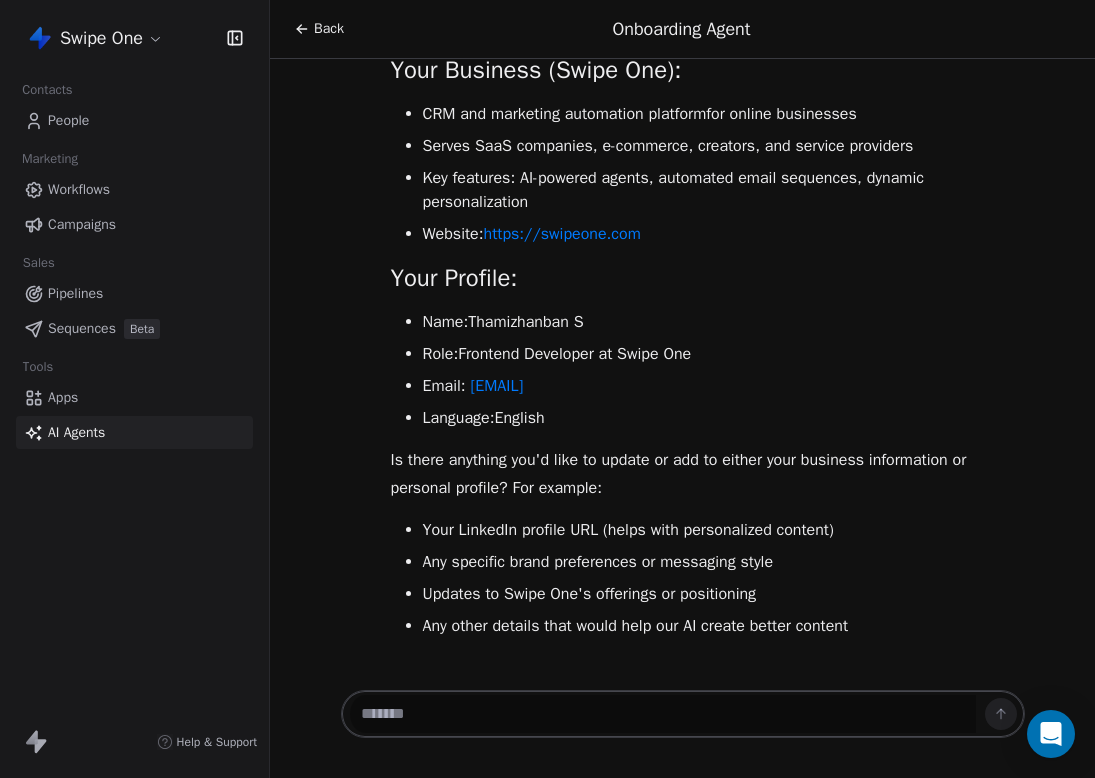 scroll, scrollTop: 161, scrollLeft: 0, axis: vertical 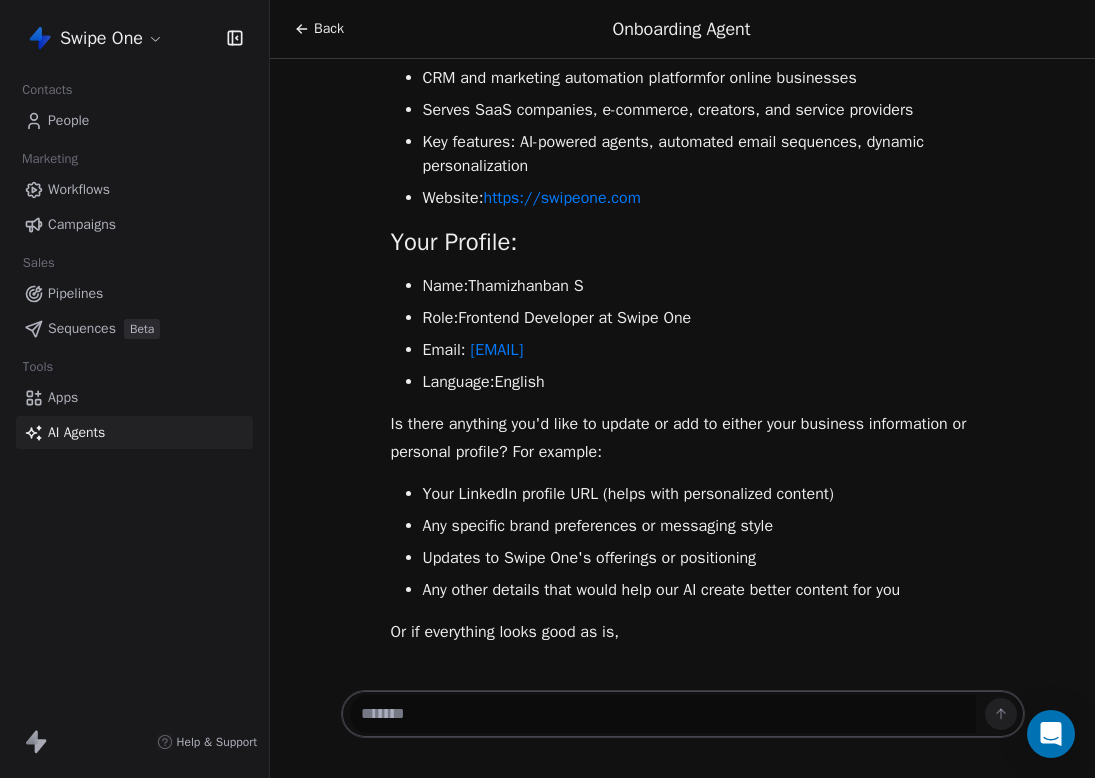 type 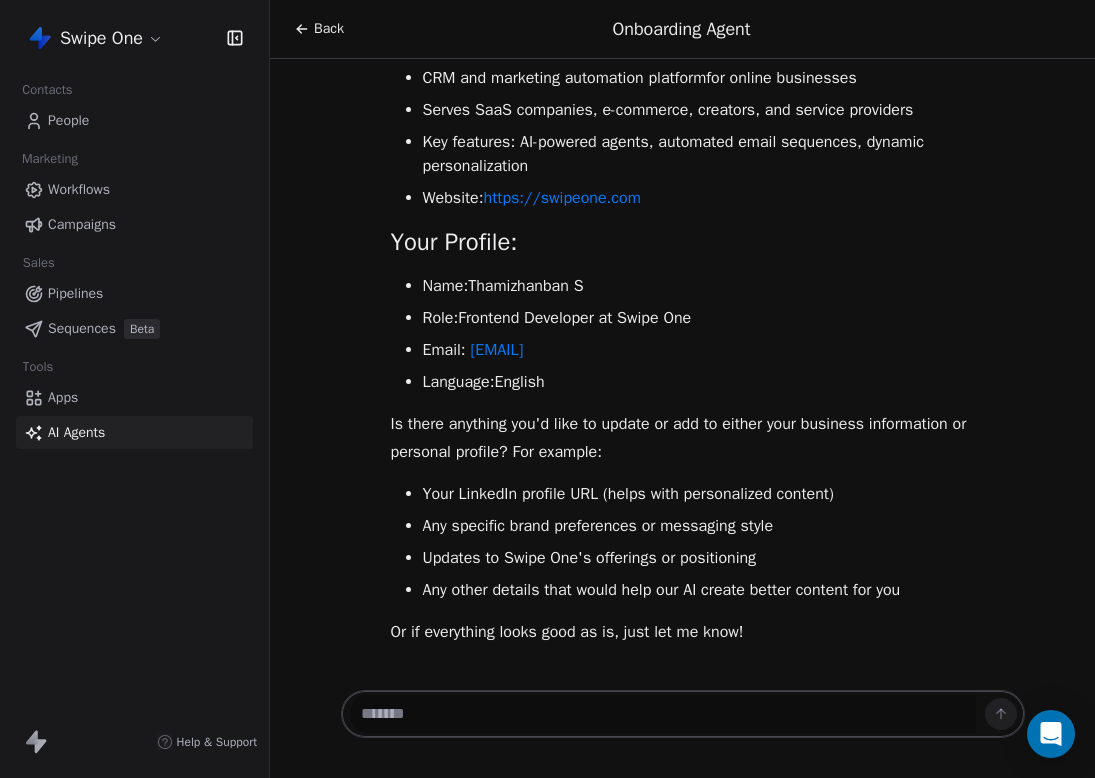 click at bounding box center [663, 714] 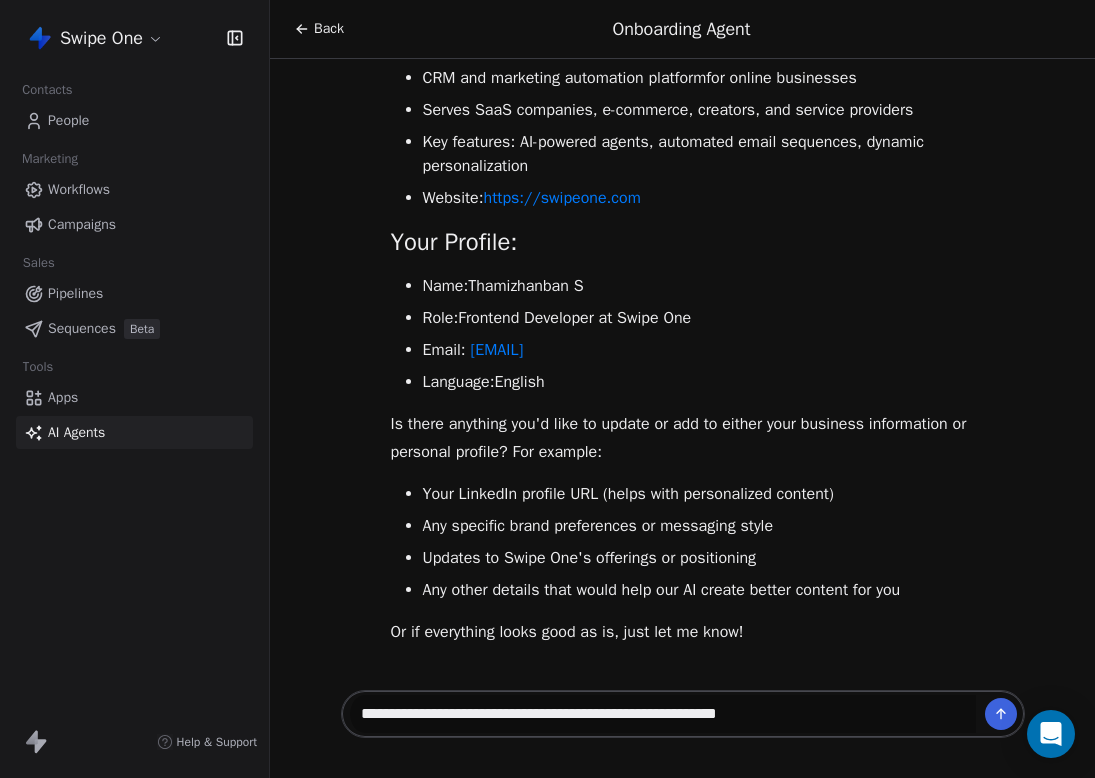 type on "**********" 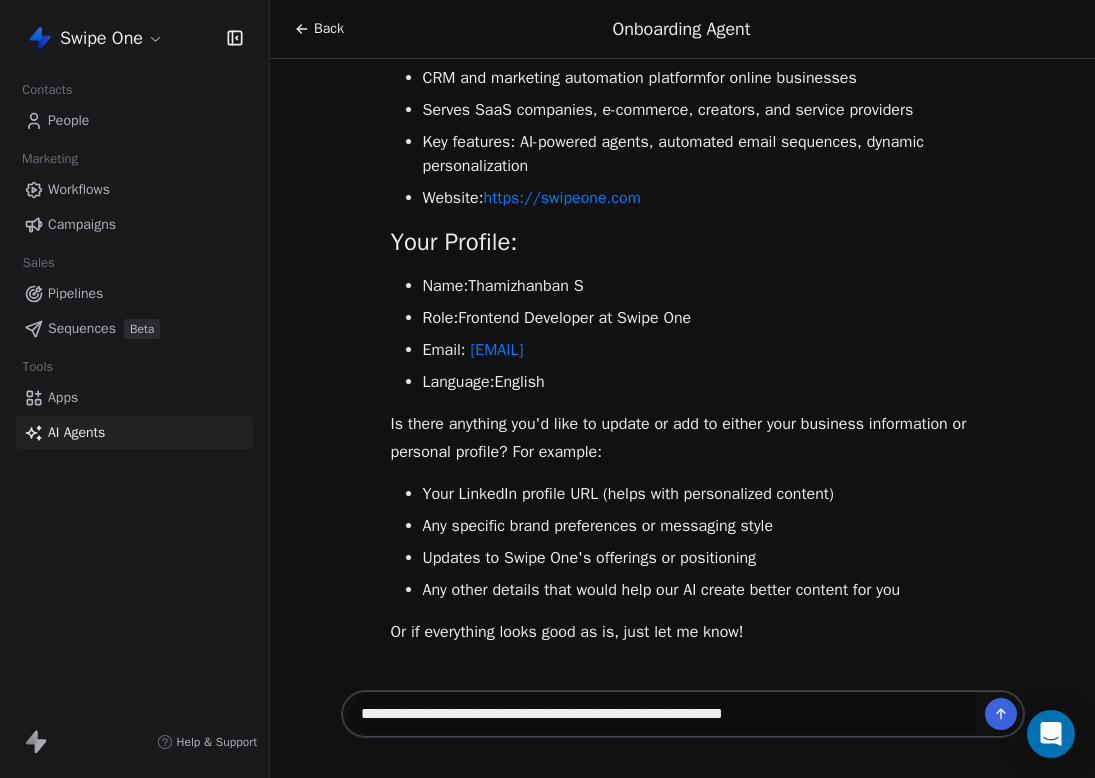 type 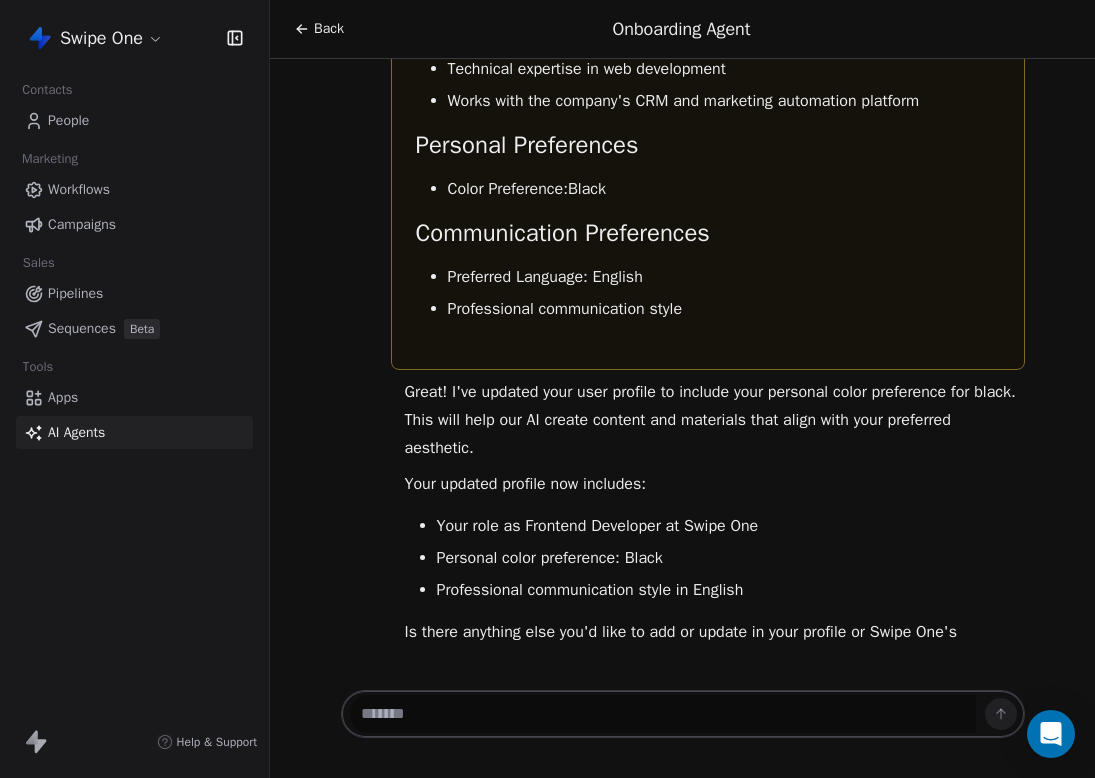 scroll, scrollTop: 1413, scrollLeft: 0, axis: vertical 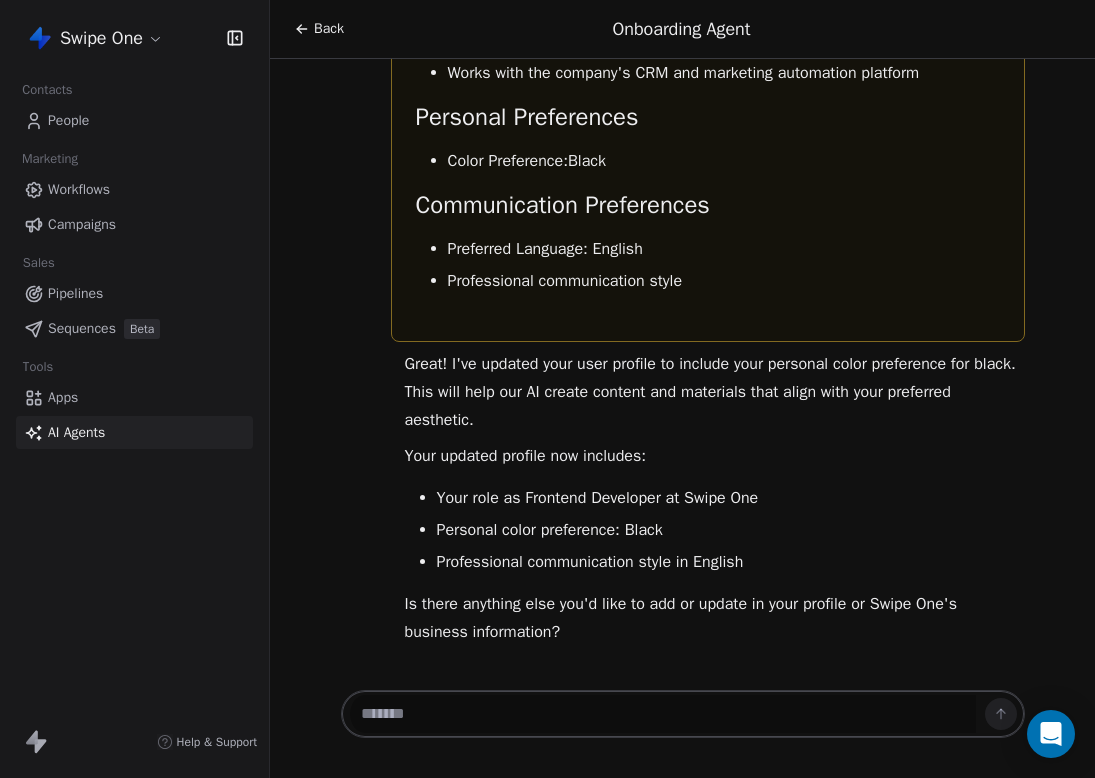 click on "Back" at bounding box center [329, 29] 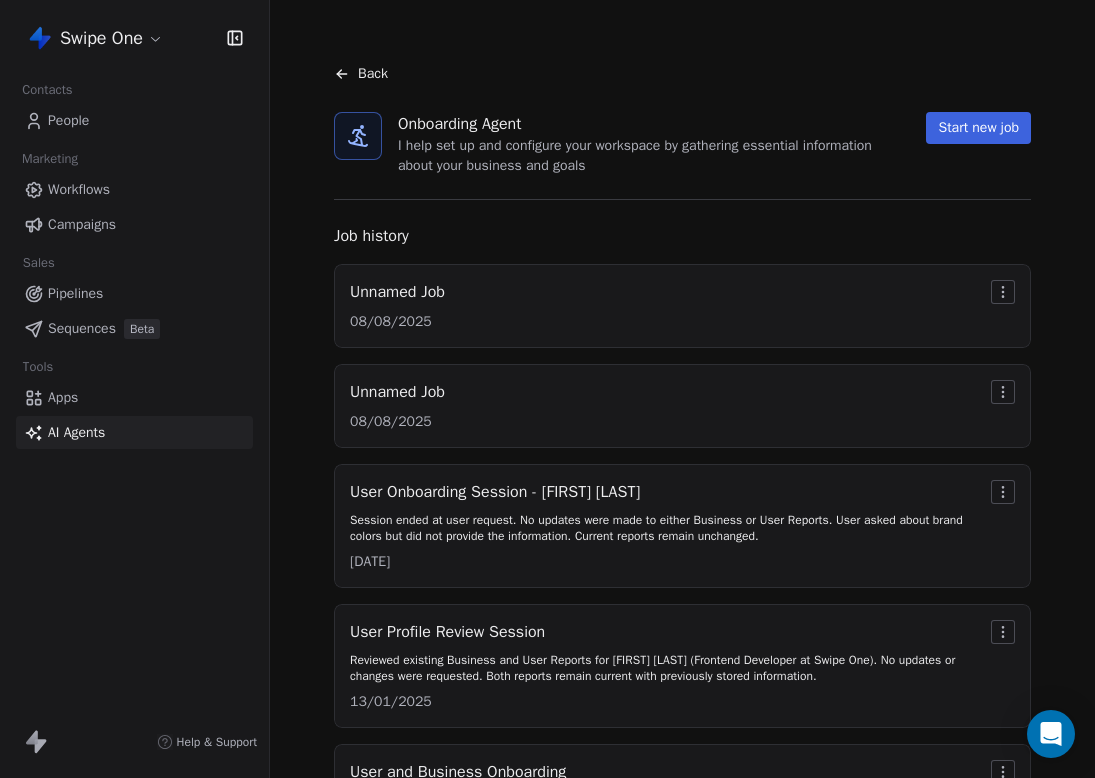 click on "Start new job" at bounding box center [978, 128] 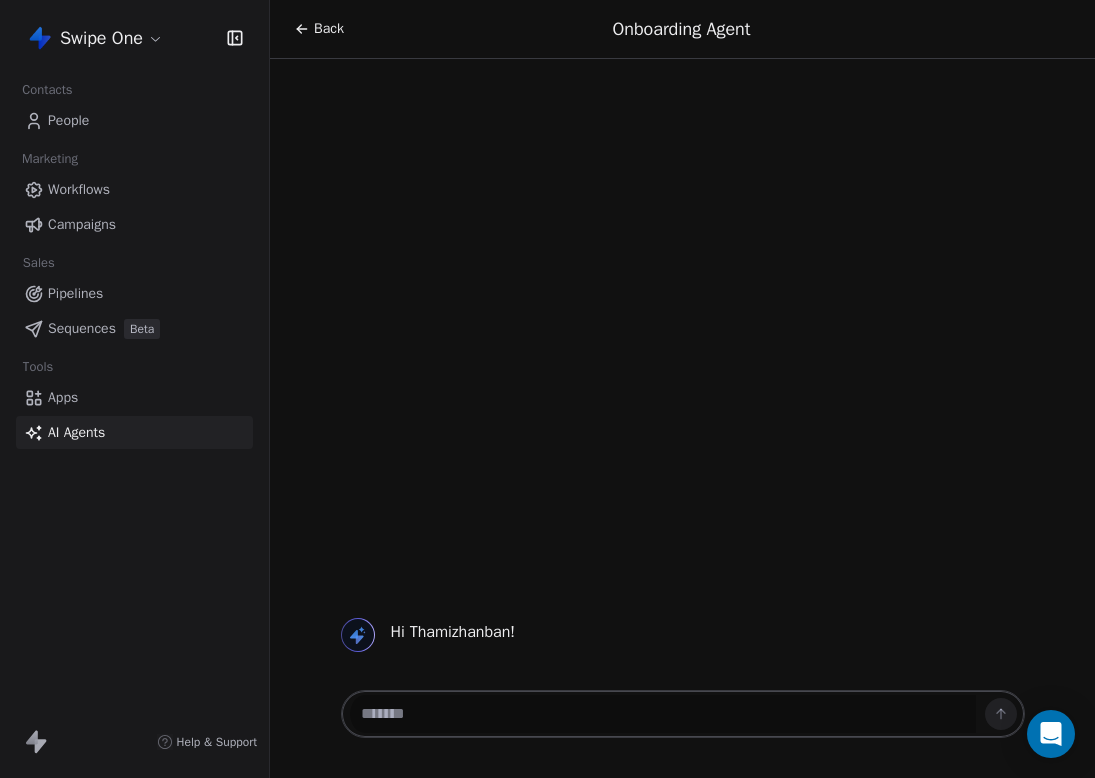 click at bounding box center (663, 714) 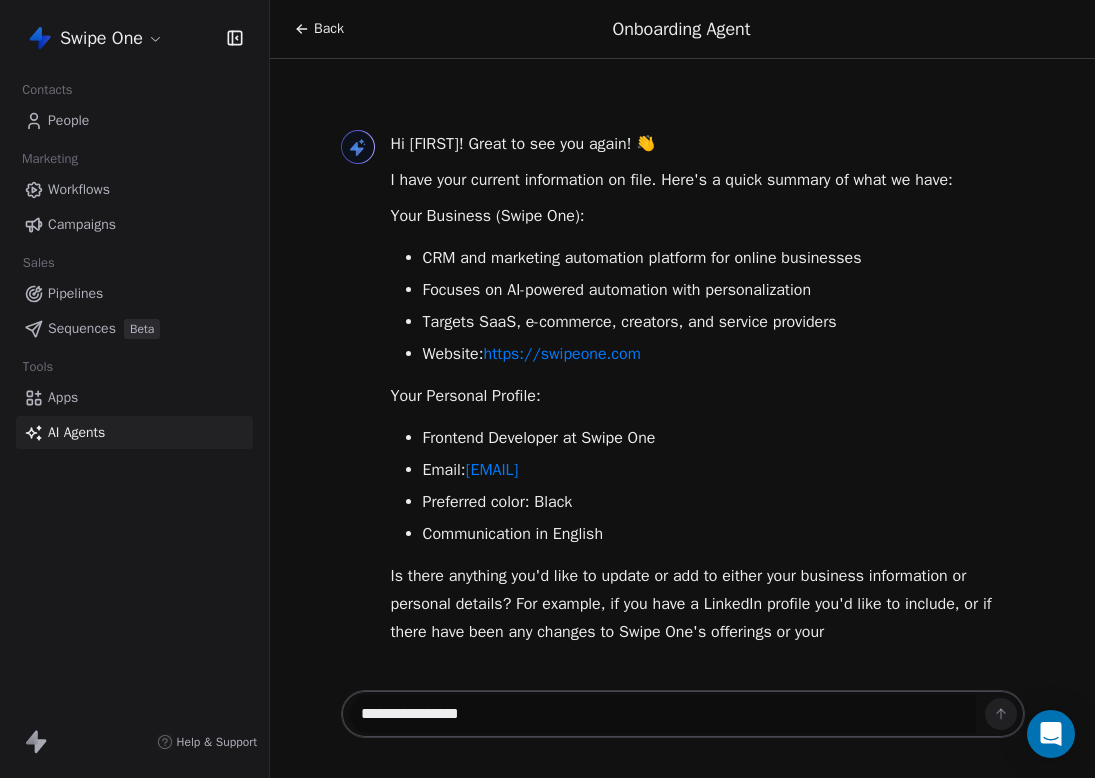 type on "**********" 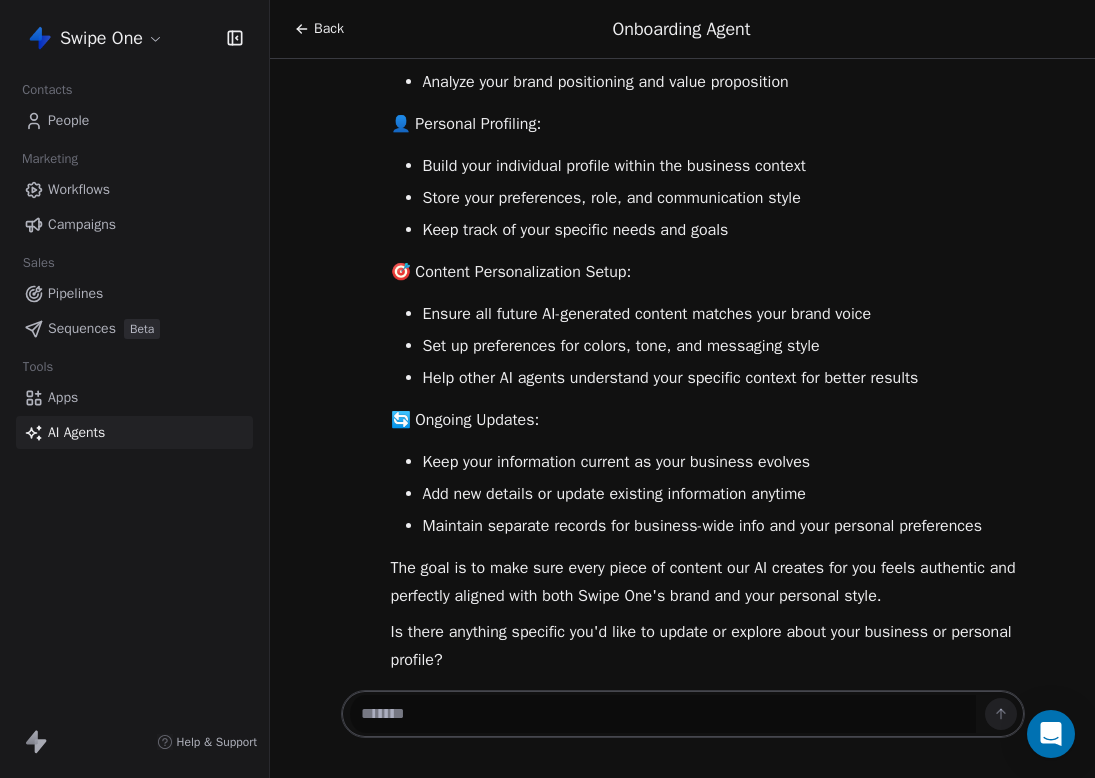 scroll, scrollTop: 1141, scrollLeft: 0, axis: vertical 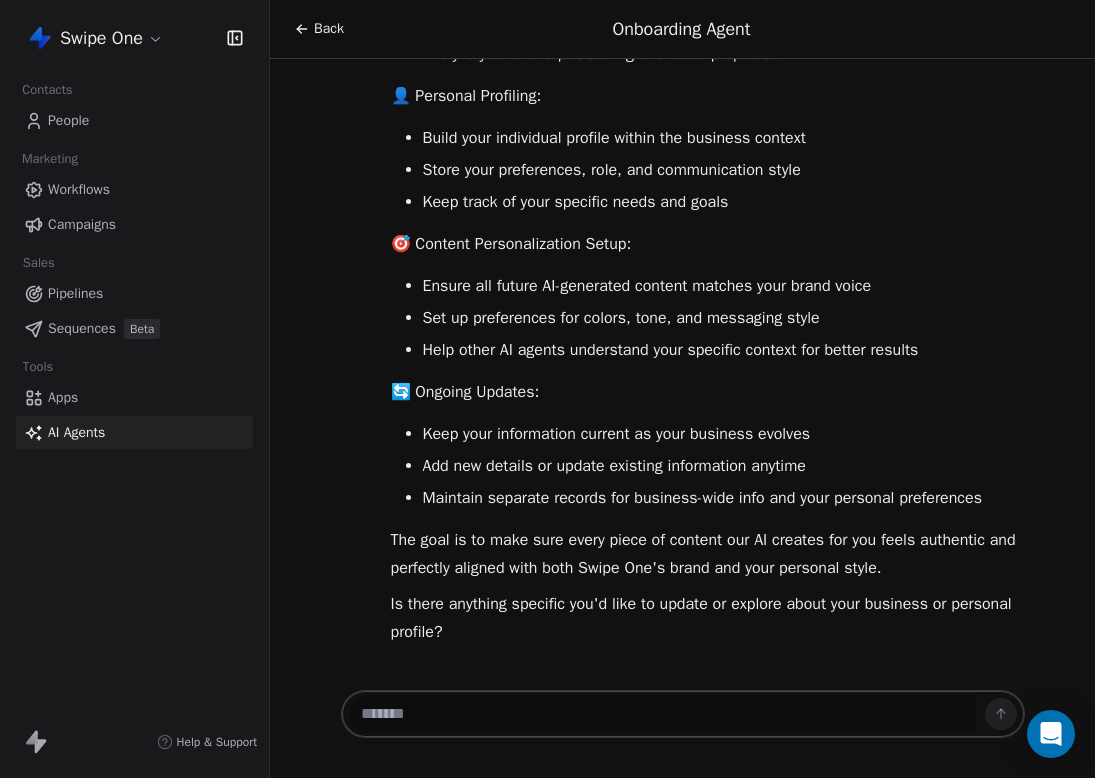 paste on "**********" 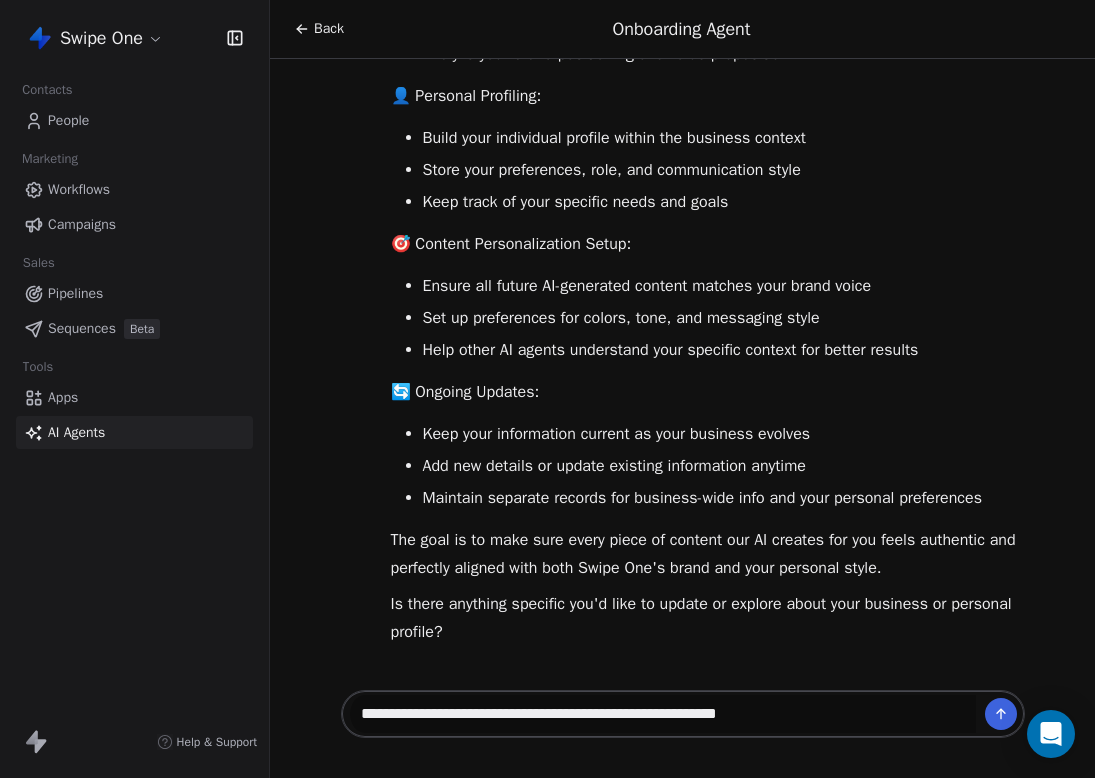 type on "**********" 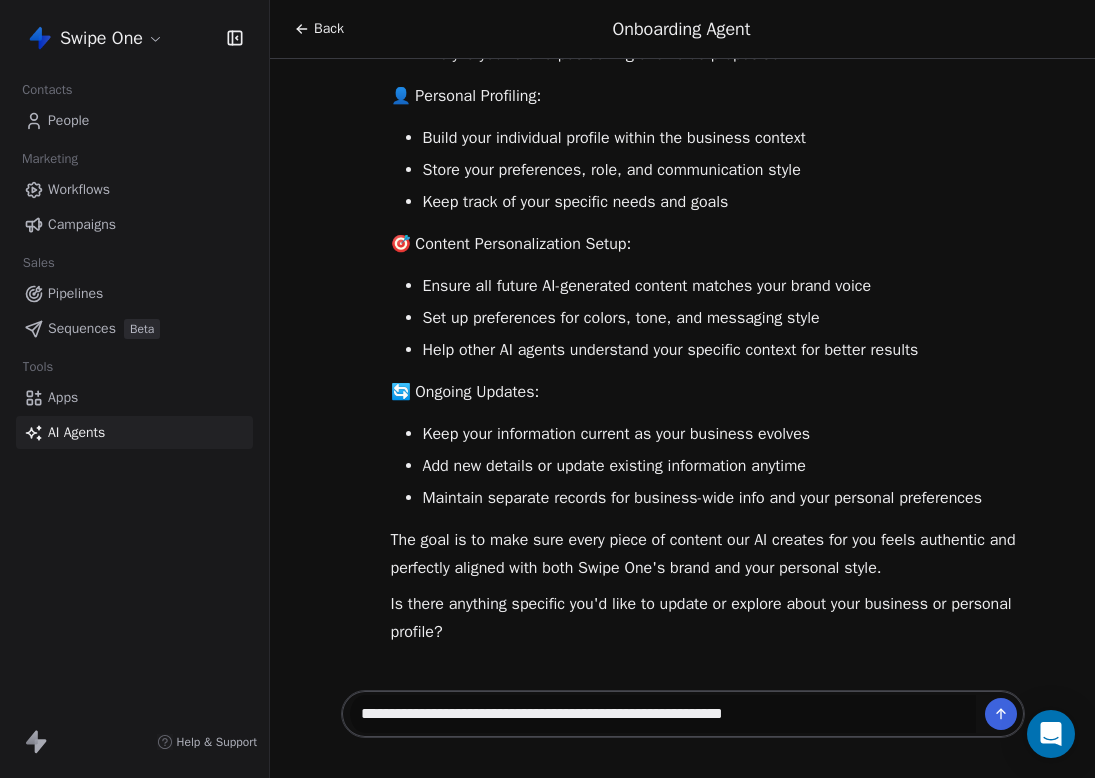 type 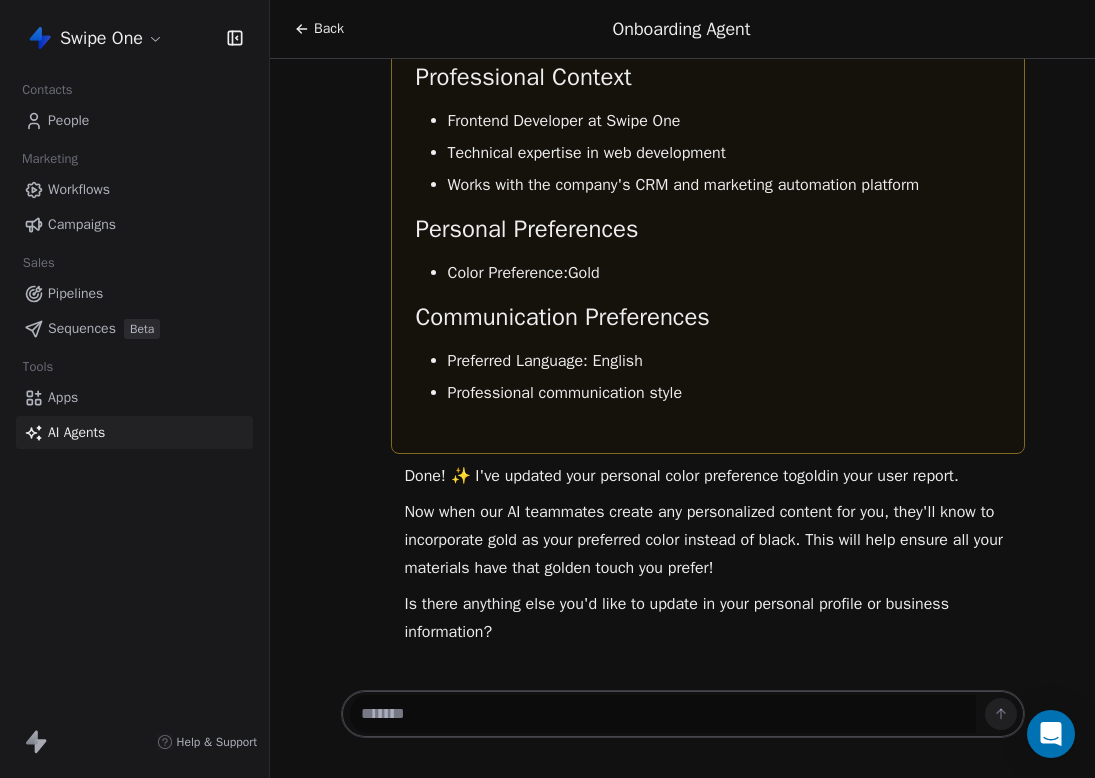 scroll, scrollTop: 2309, scrollLeft: 0, axis: vertical 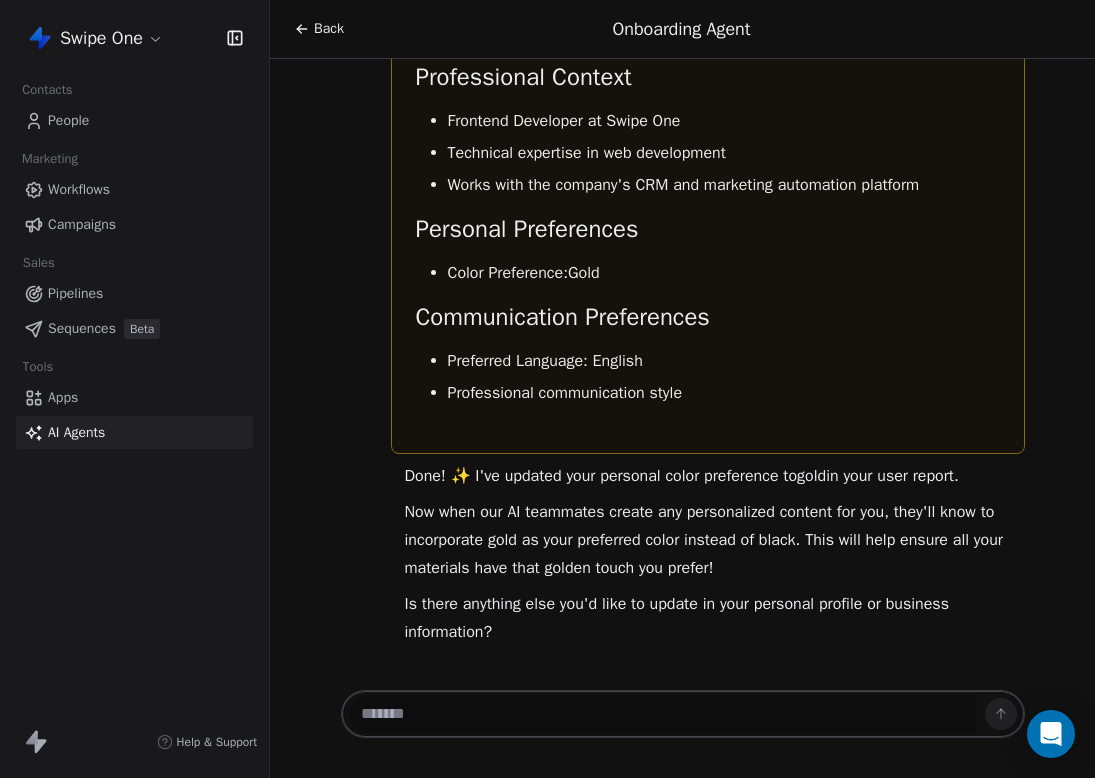 click on "Is there anything else you'd like to update in your personal profile or business information?" at bounding box center [715, 618] 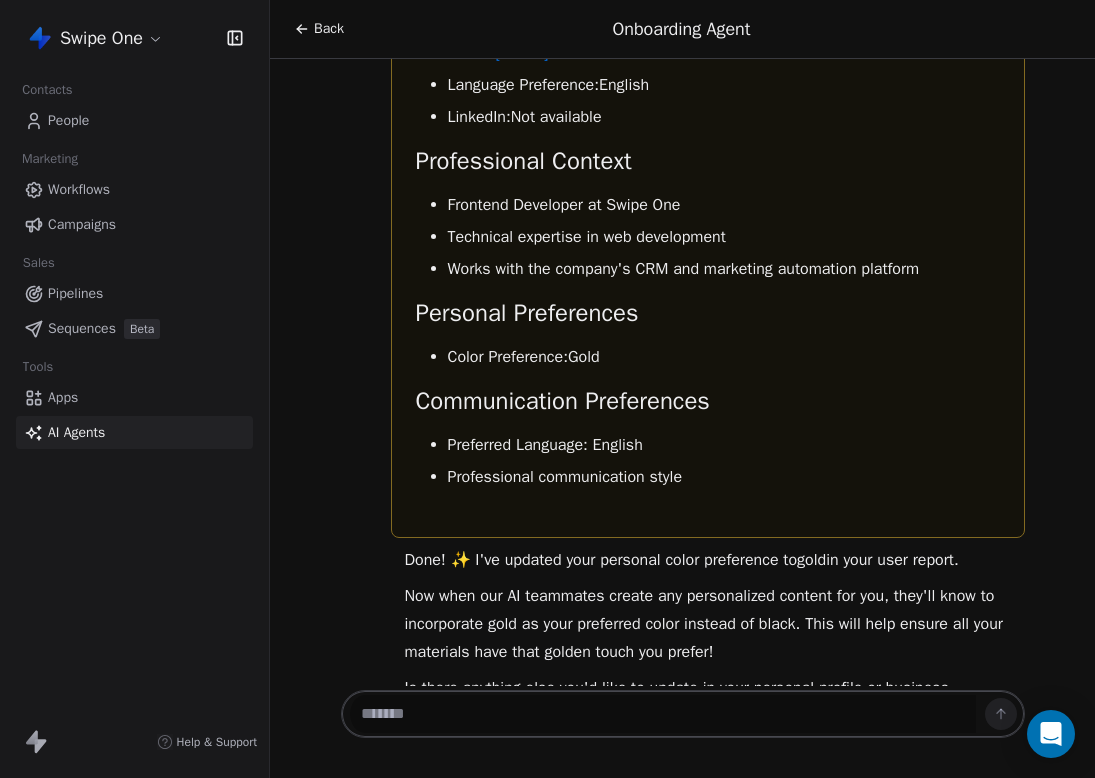 scroll, scrollTop: 2309, scrollLeft: 0, axis: vertical 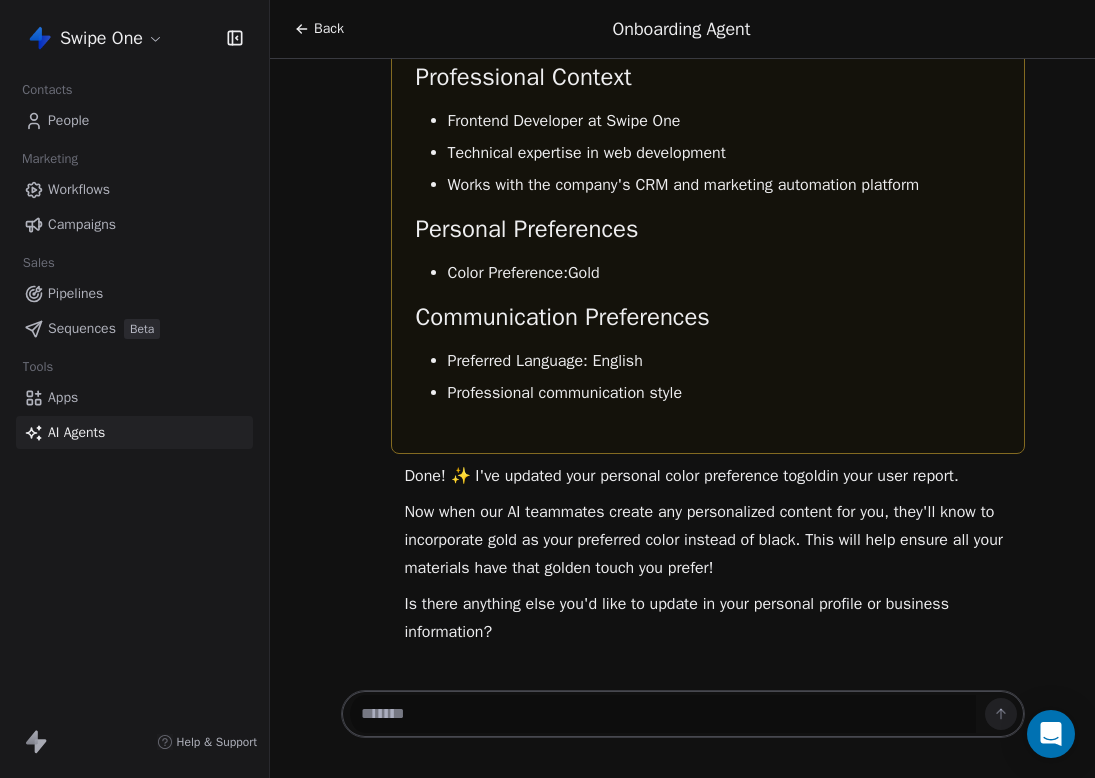click on "Back" at bounding box center (329, 29) 